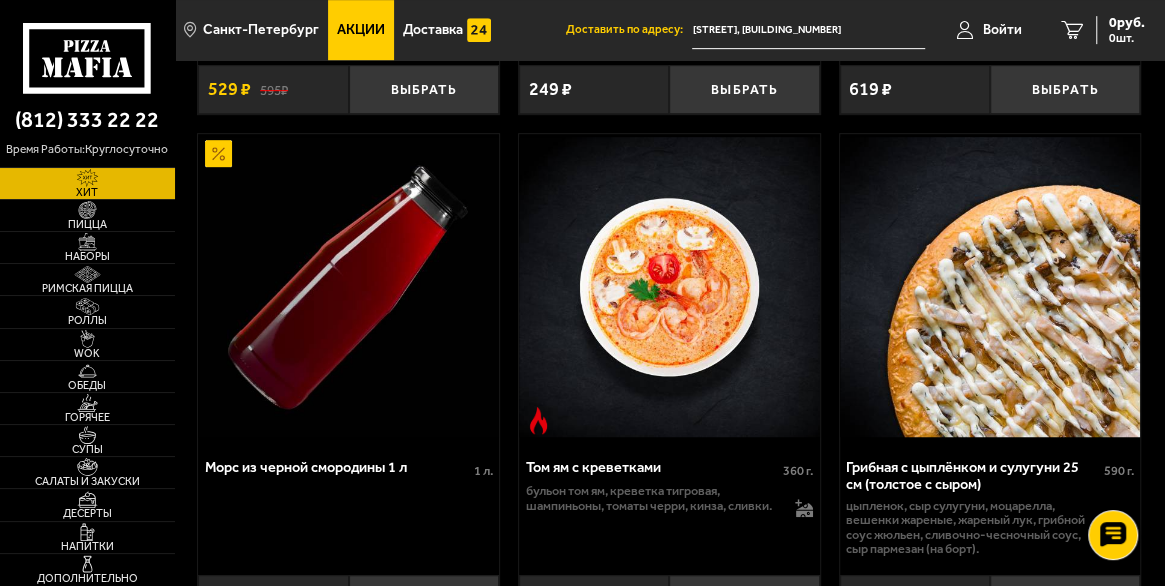 scroll, scrollTop: 0, scrollLeft: 0, axis: both 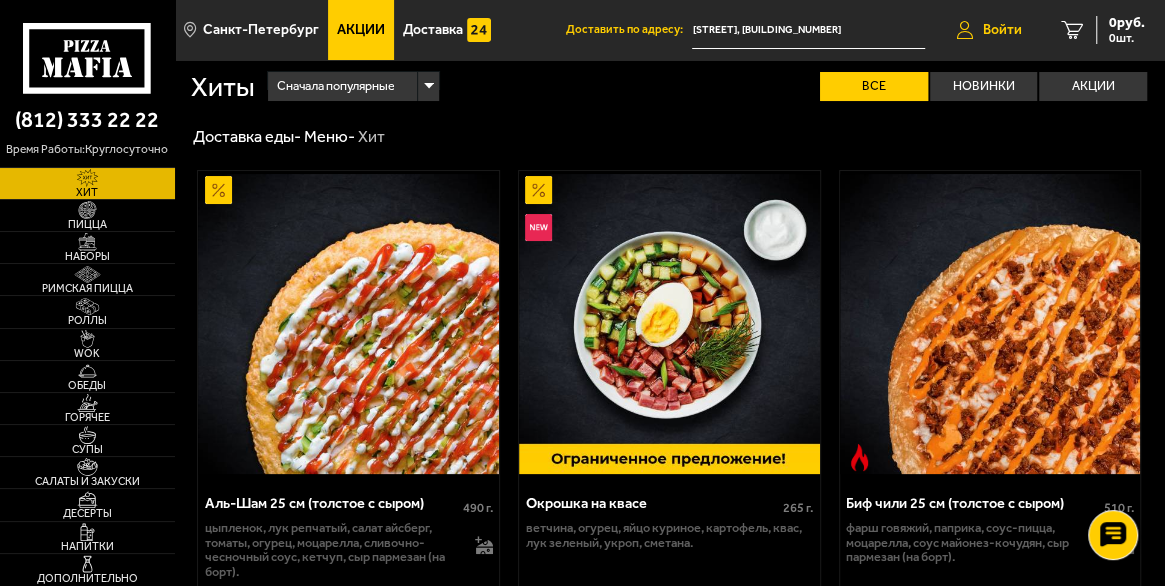 click on "Войти" at bounding box center [1002, 30] 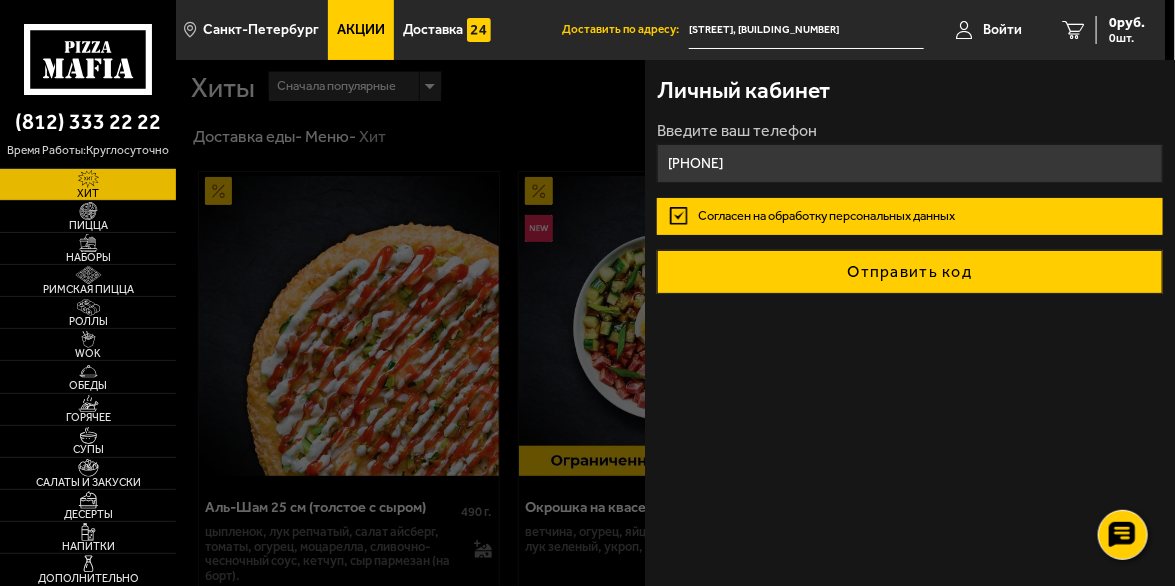 type on "[PHONE]" 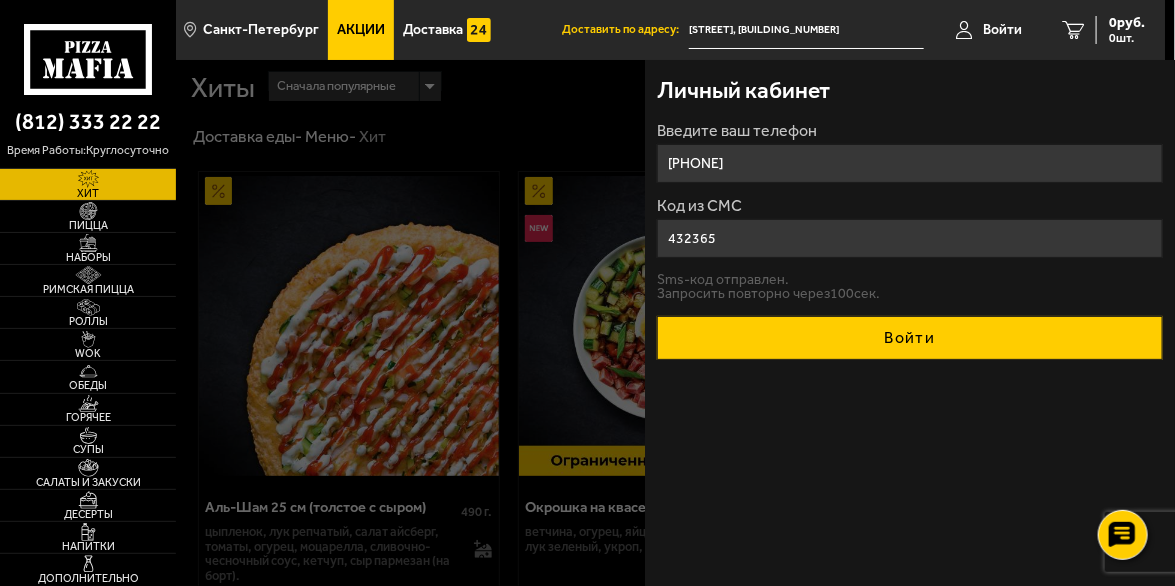 type on "432365" 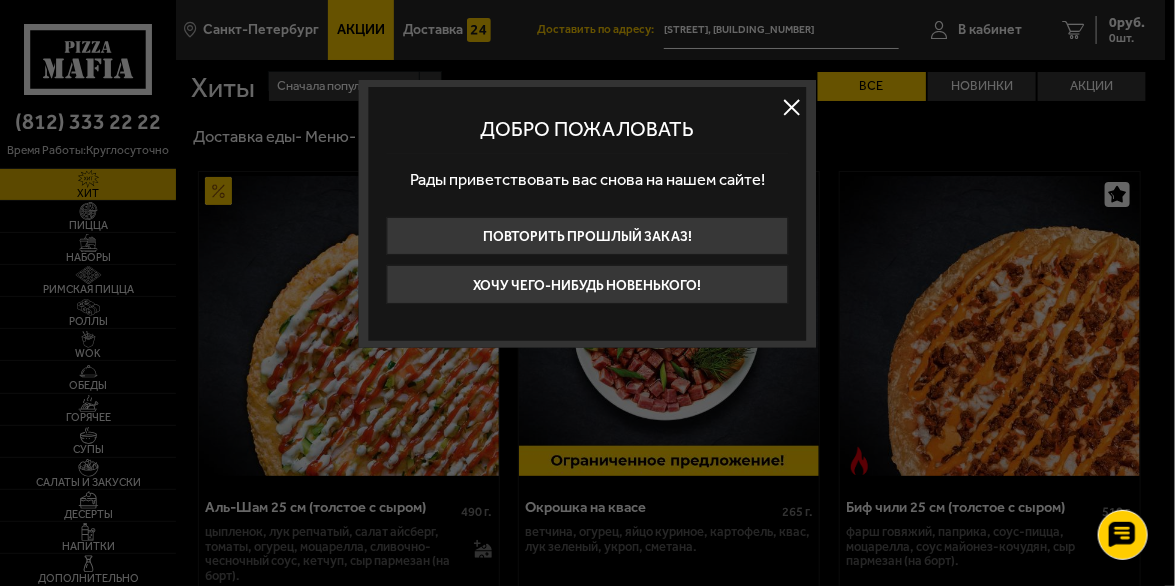 click at bounding box center [792, 108] 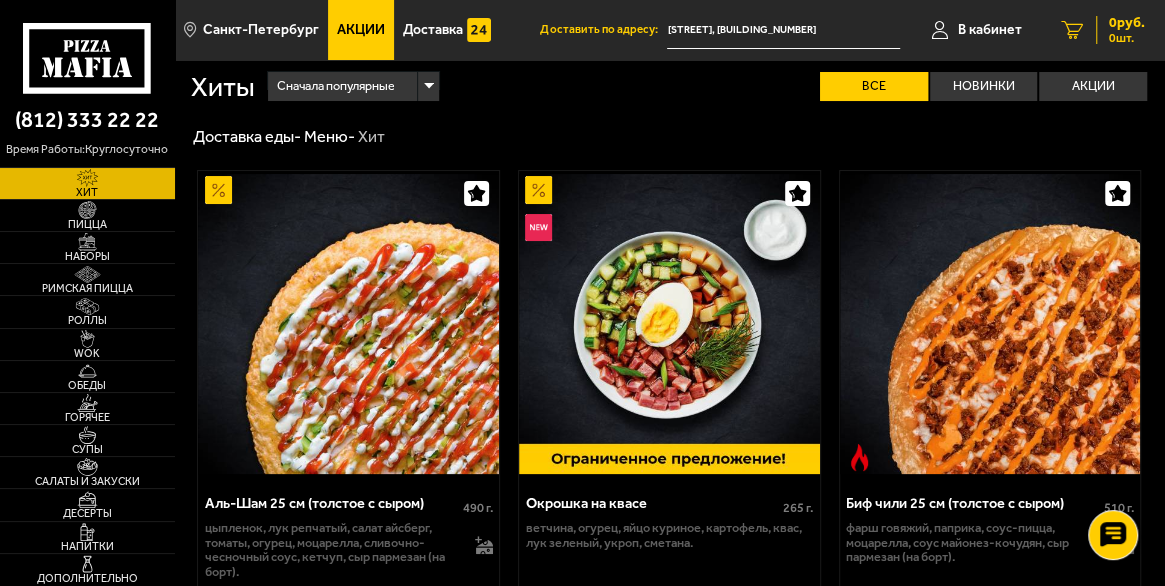 click at bounding box center [1073, 30] 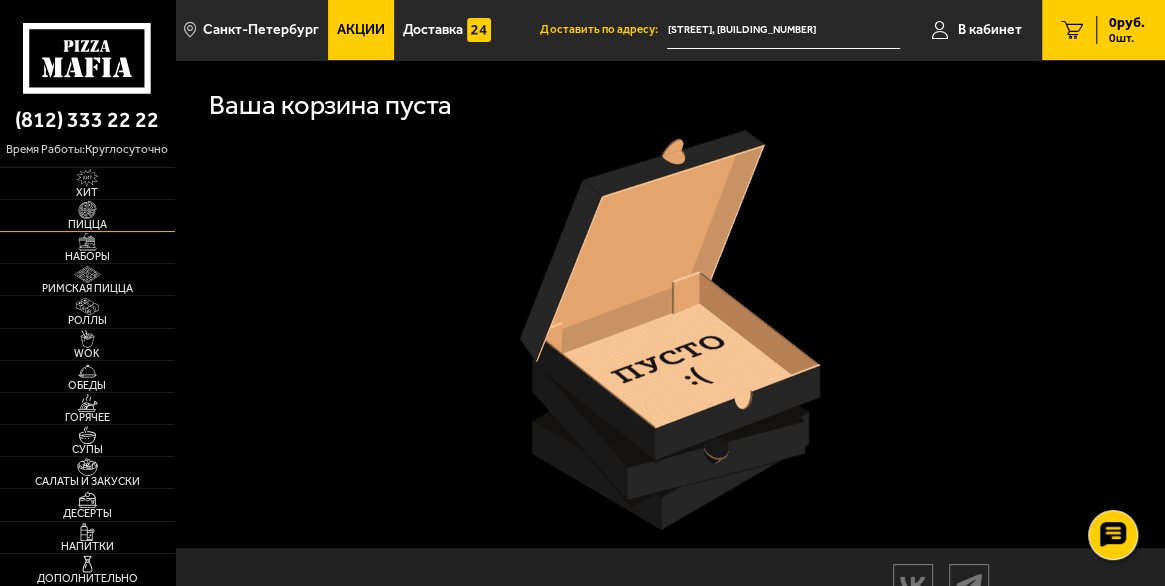 click on "Пицца" at bounding box center (87, 224) 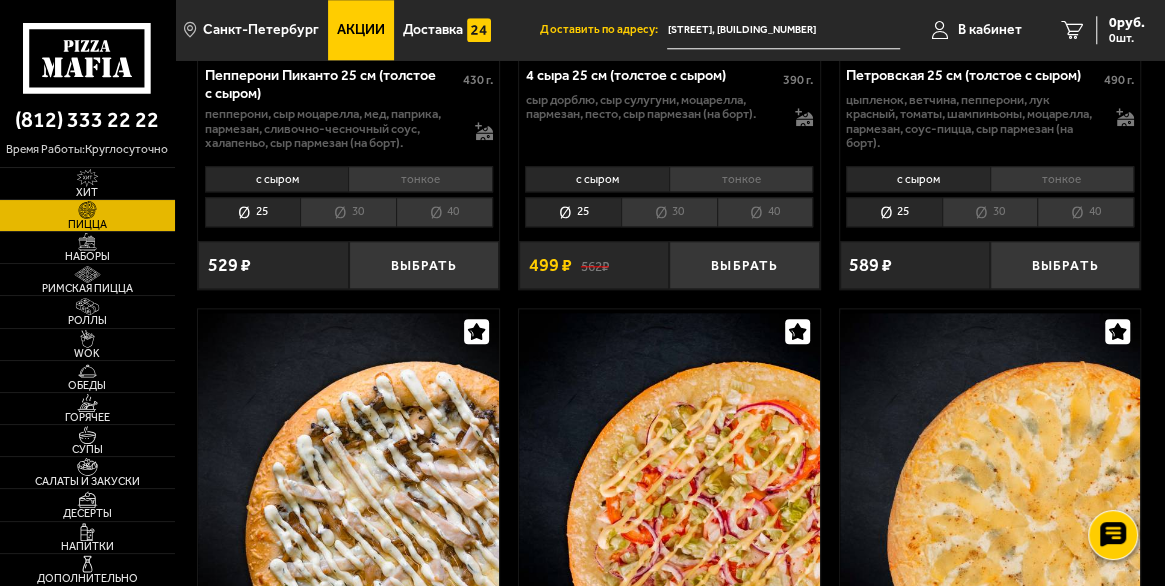 scroll, scrollTop: 851, scrollLeft: 0, axis: vertical 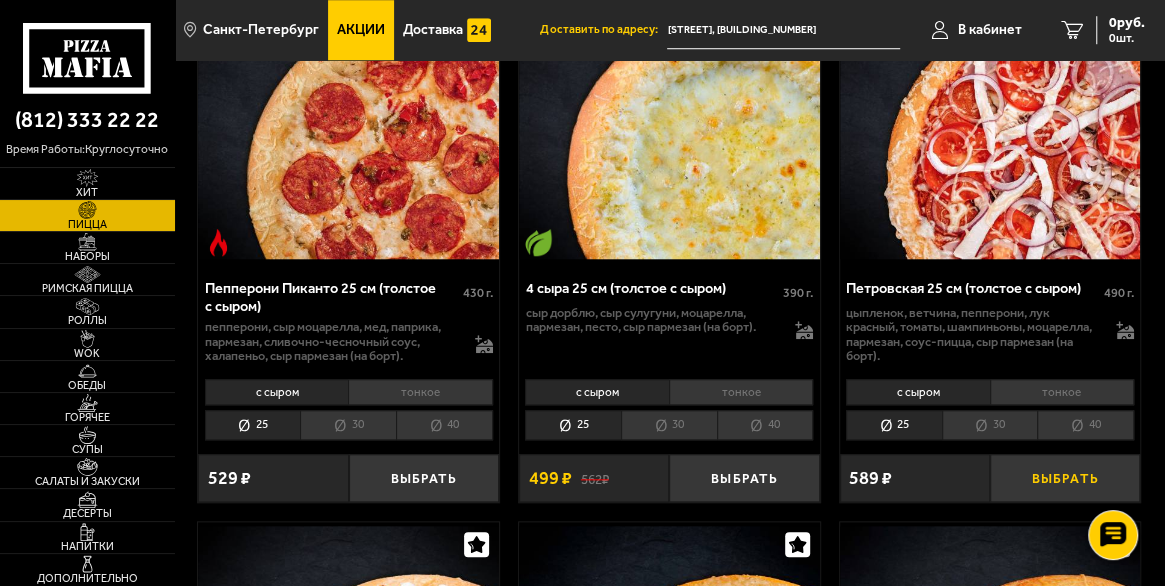 click on "Выбрать" at bounding box center [1065, 478] 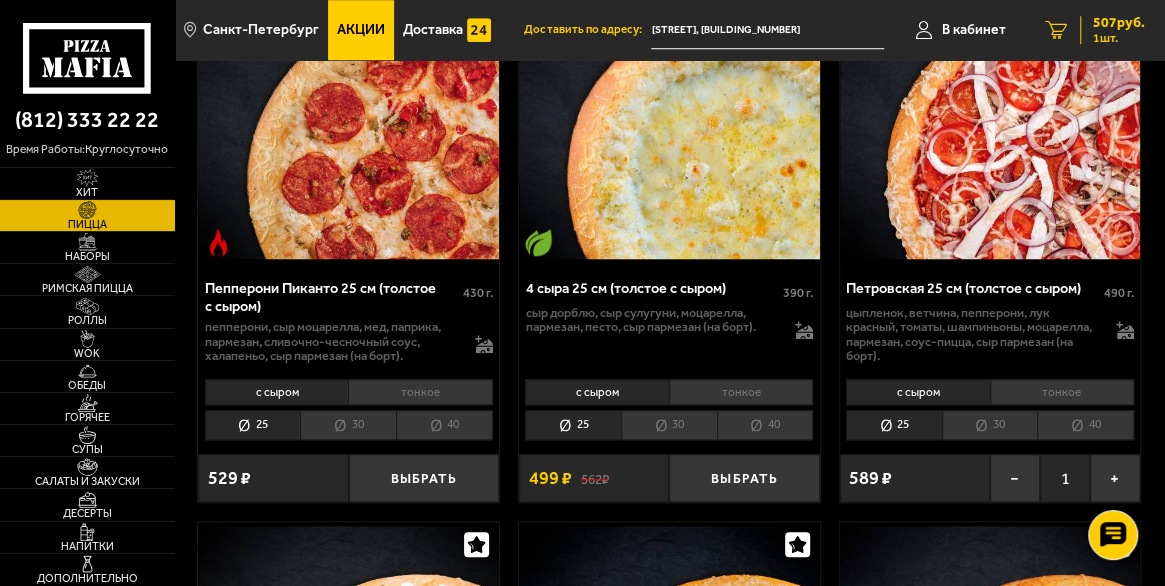 click on "1  шт." at bounding box center [1119, 38] 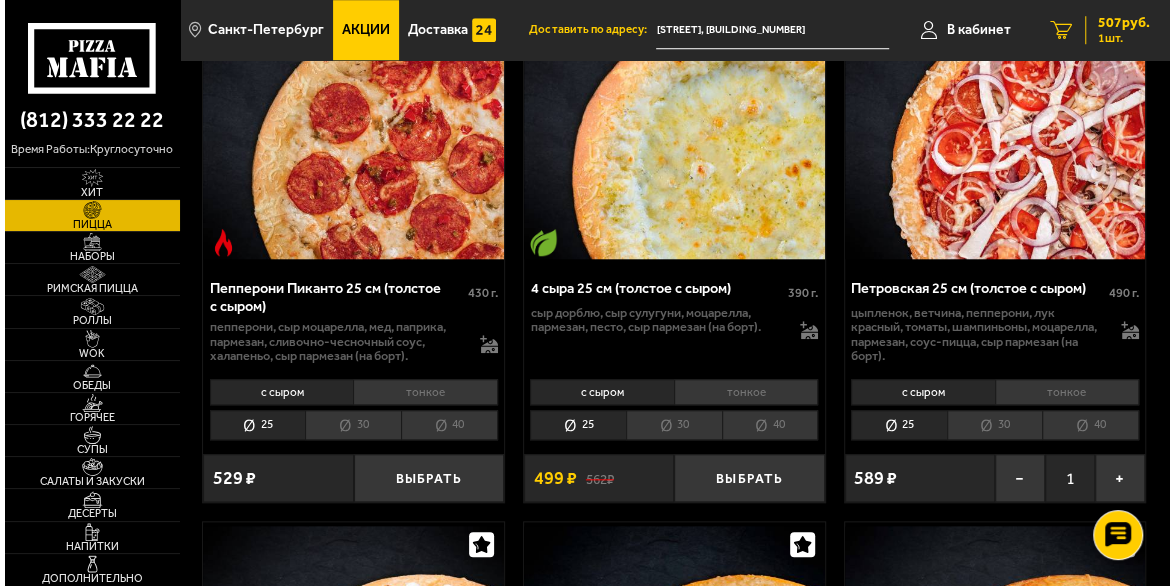 scroll, scrollTop: 0, scrollLeft: 0, axis: both 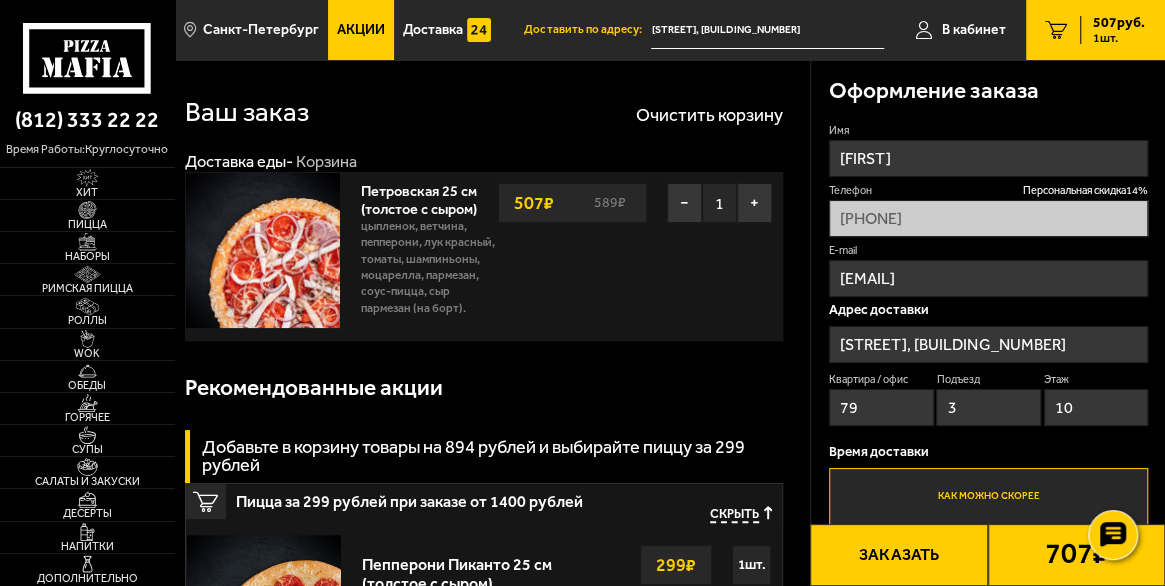 click on "[STREET], [BUILDING_NUMBER]" at bounding box center [988, 344] 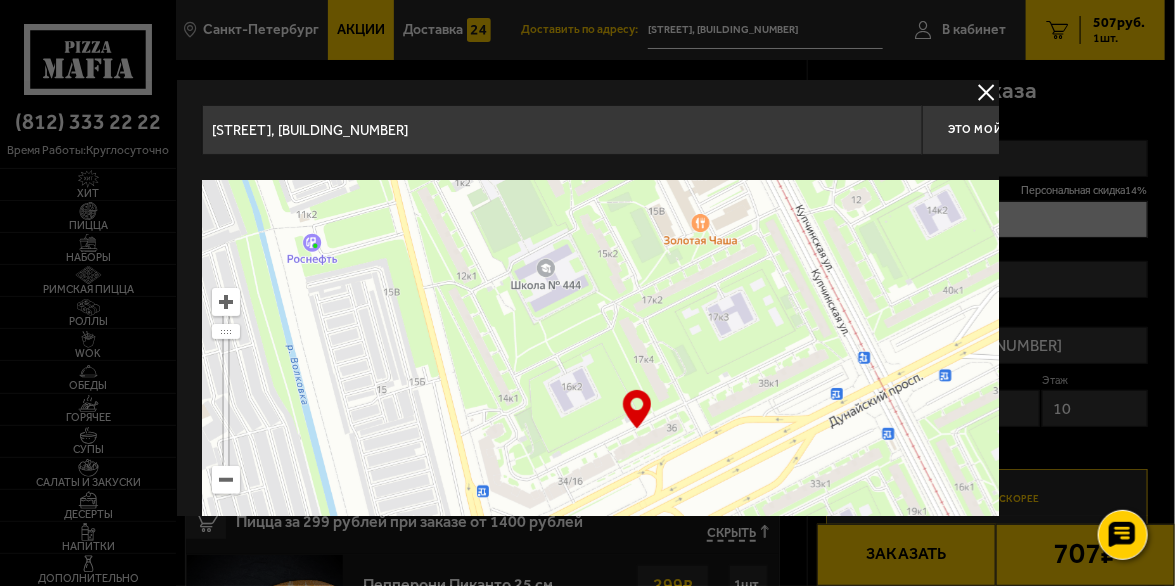 scroll, scrollTop: 200, scrollLeft: 0, axis: vertical 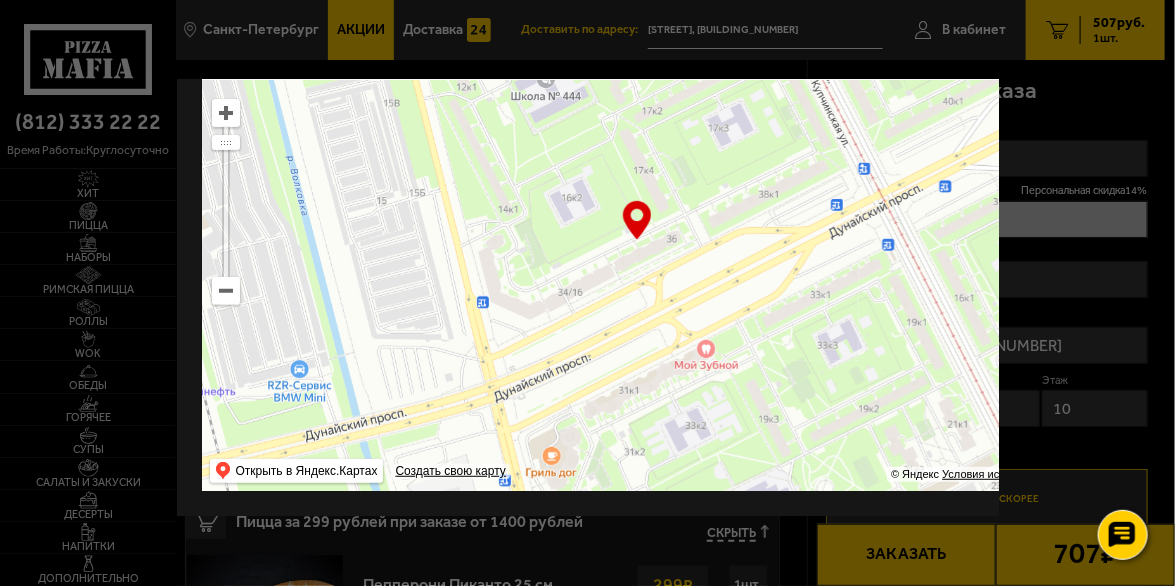 click at bounding box center [636, 241] 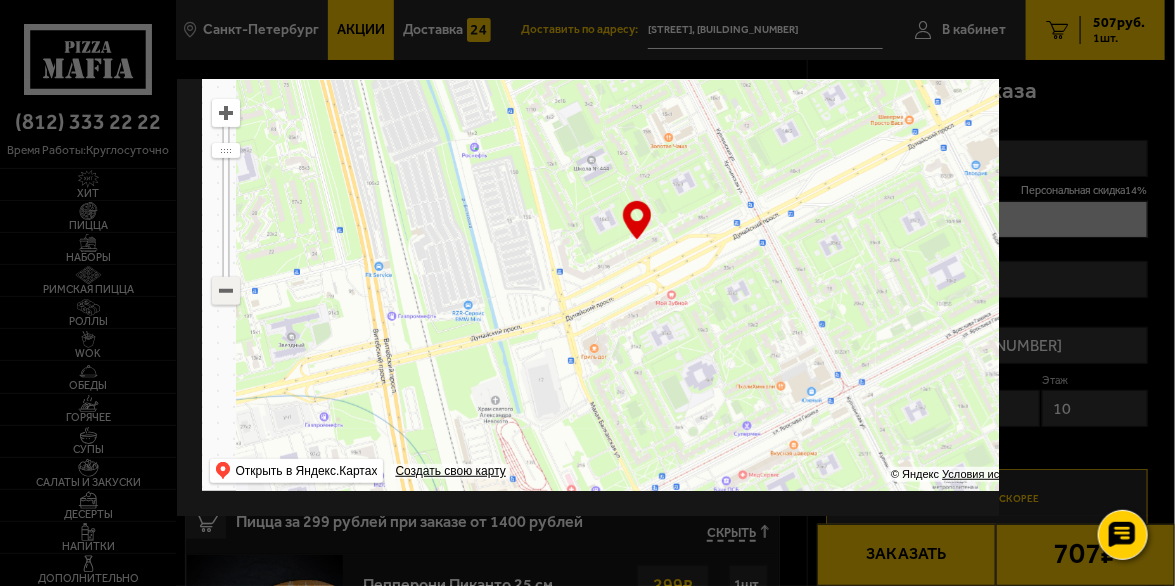 click at bounding box center (225, 291) 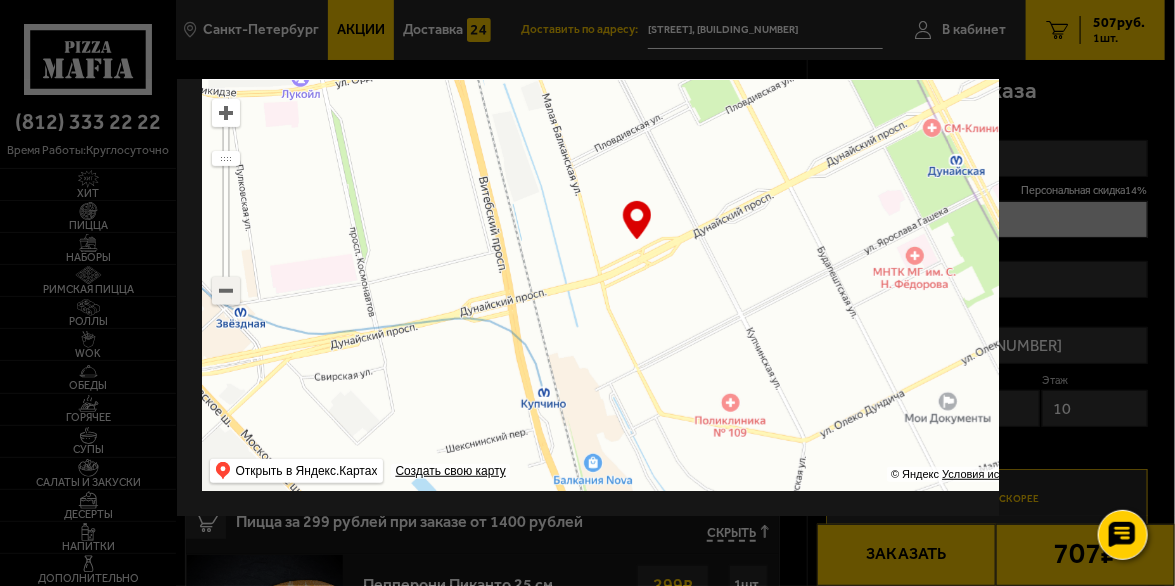 click at bounding box center [225, 291] 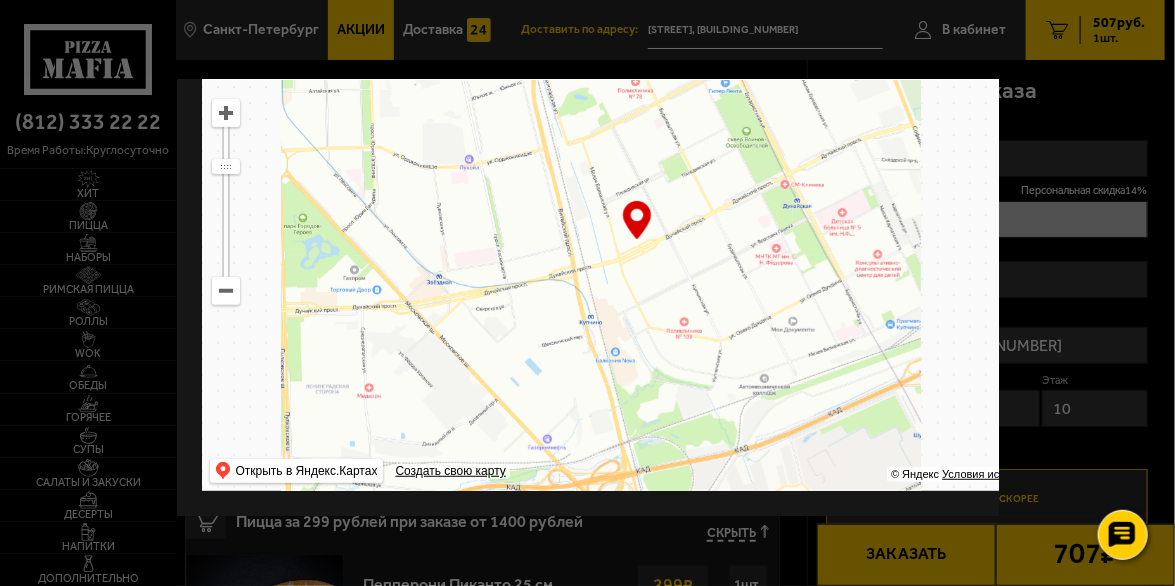 click at bounding box center (225, 291) 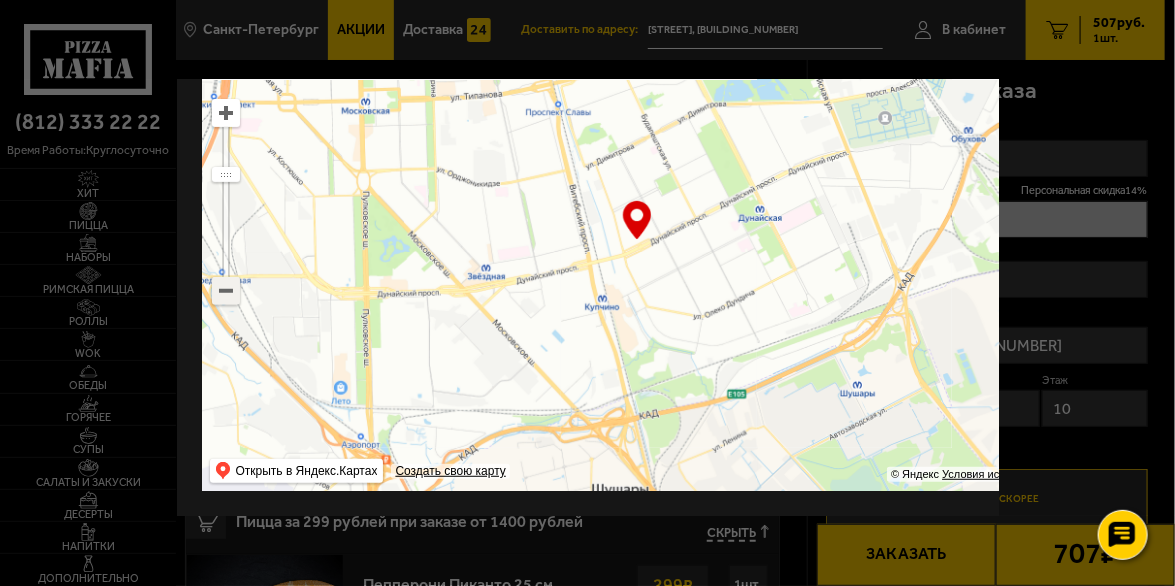 click at bounding box center (225, 291) 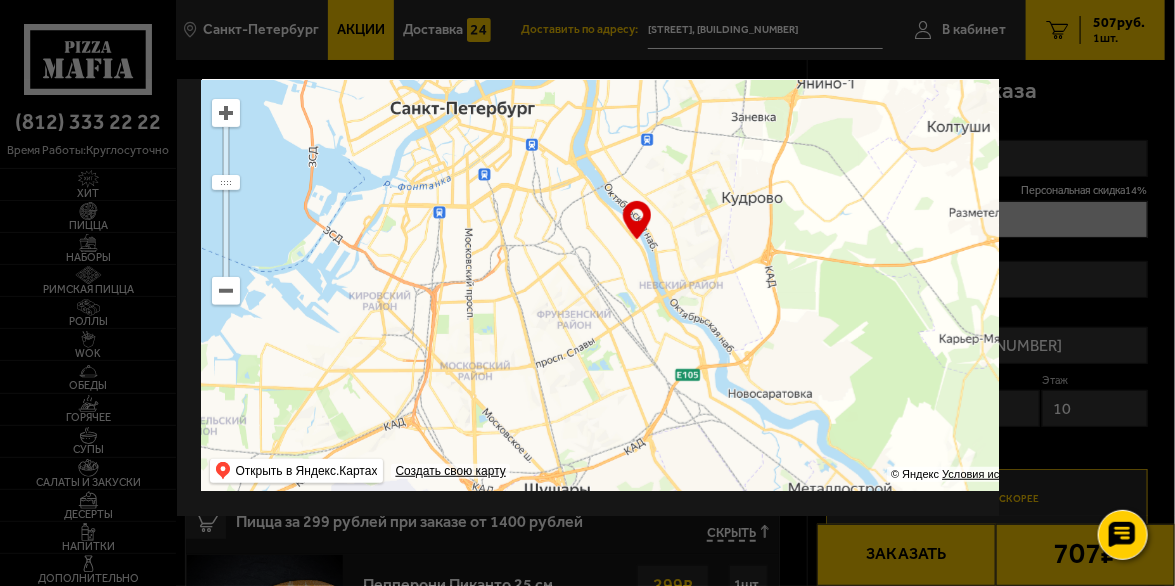 drag, startPoint x: 808, startPoint y: 183, endPoint x: 747, endPoint y: 307, distance: 138.1919 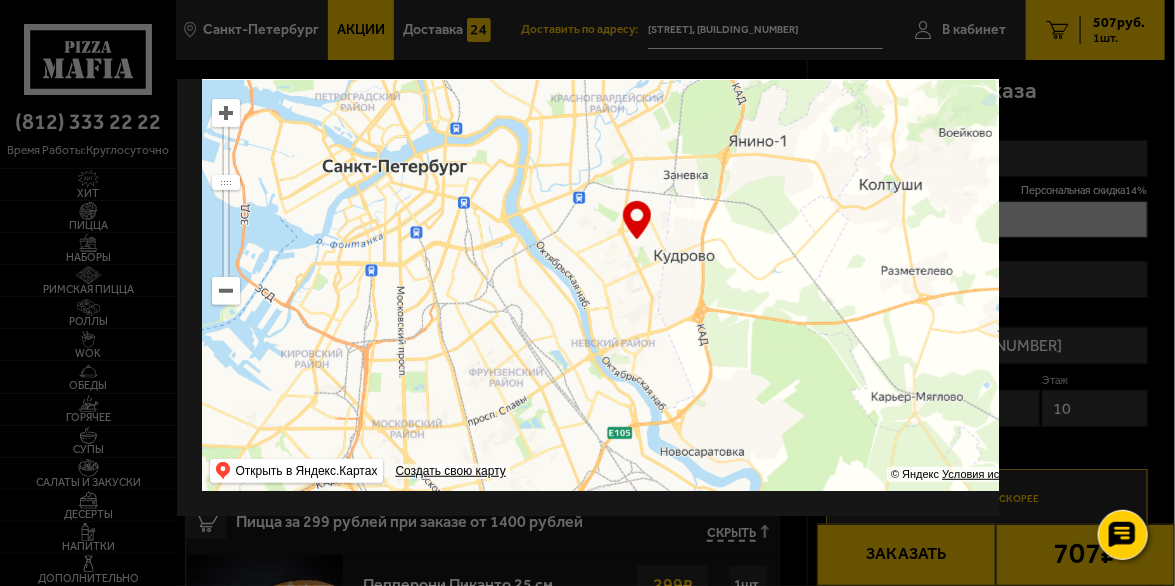 drag, startPoint x: 784, startPoint y: 264, endPoint x: 637, endPoint y: 222, distance: 152.88231 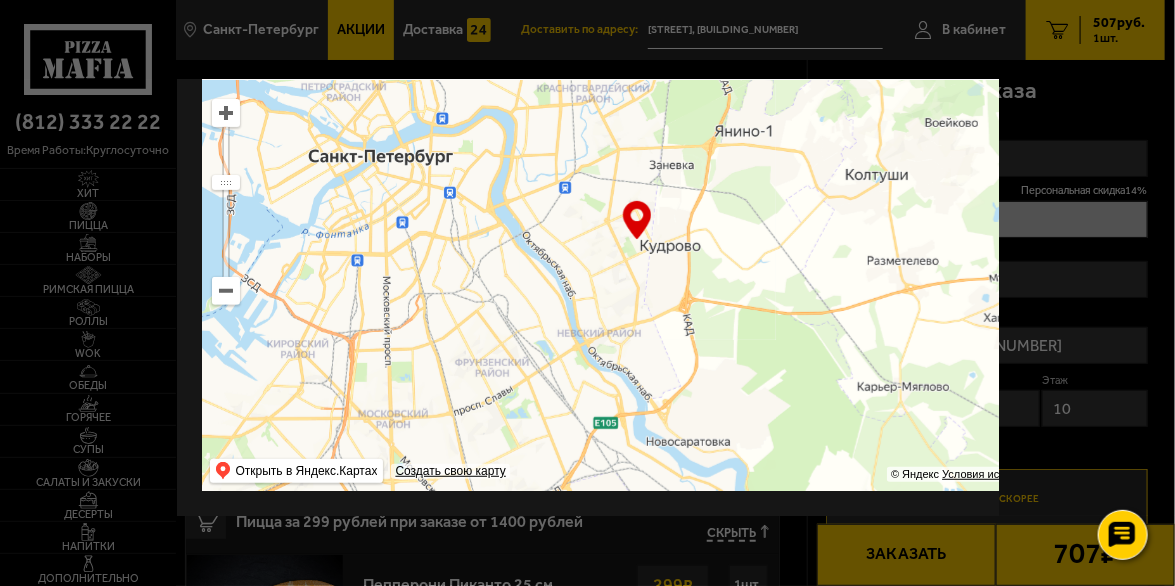 scroll, scrollTop: 0, scrollLeft: 0, axis: both 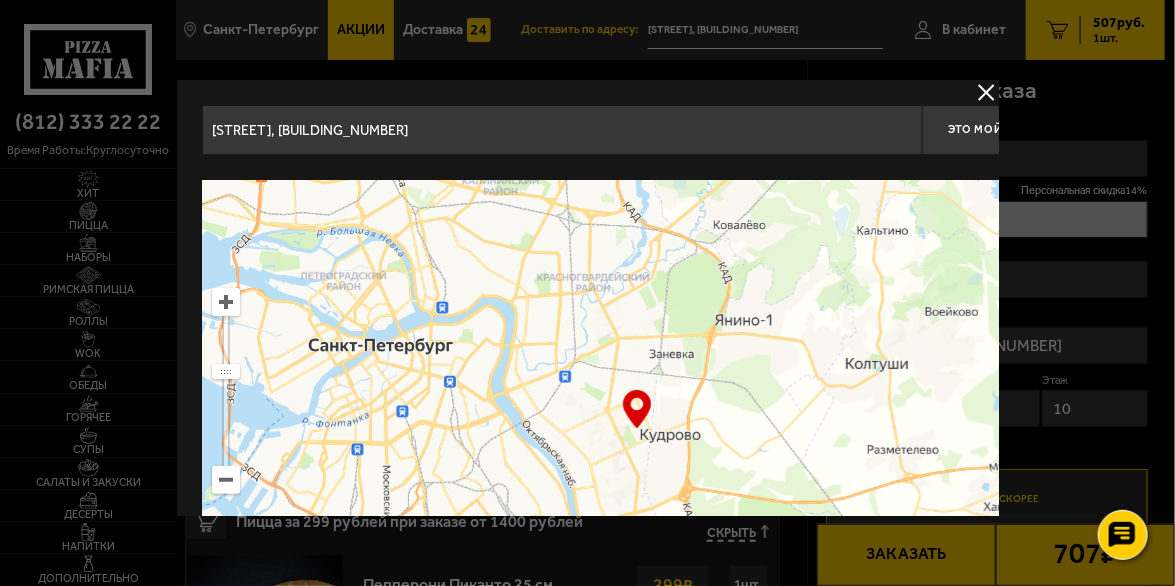 type on "[STREET], [BUILDING_NUMBER]" 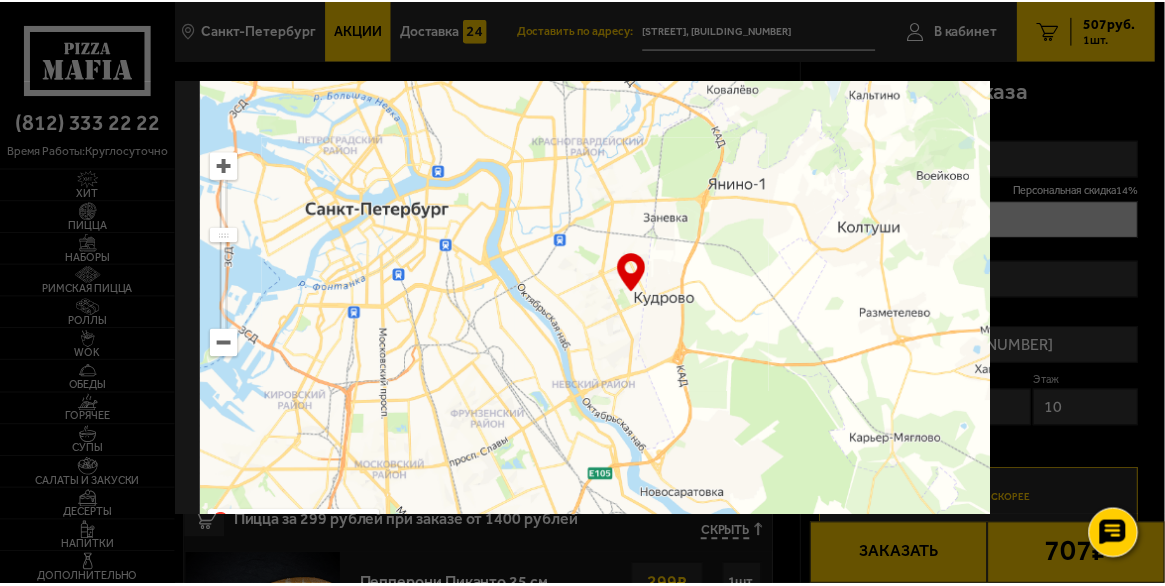 scroll, scrollTop: 200, scrollLeft: 0, axis: vertical 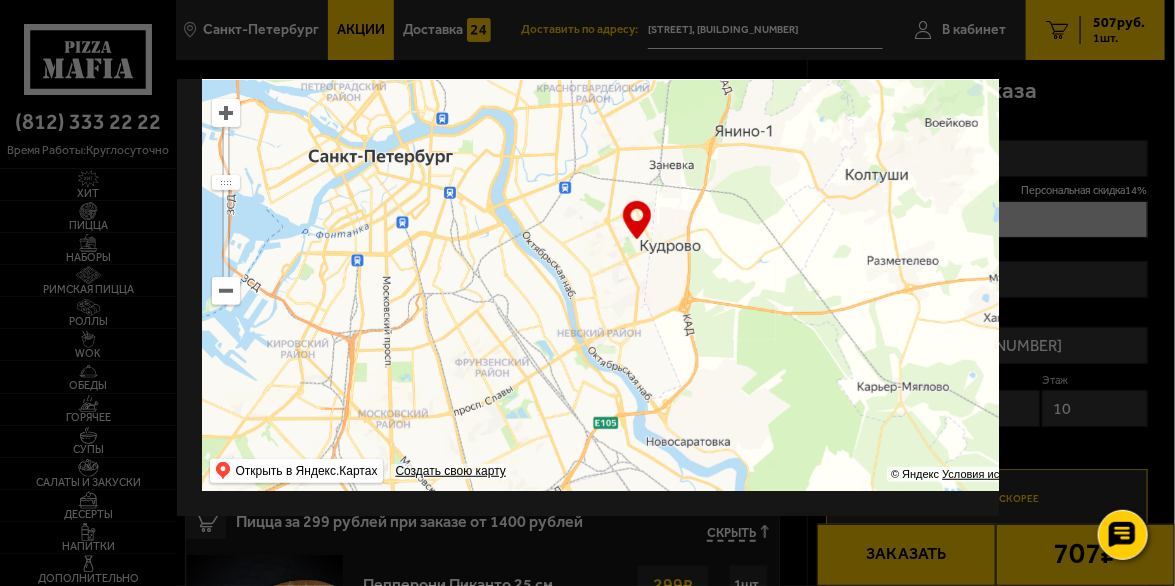 click at bounding box center (225, 113) 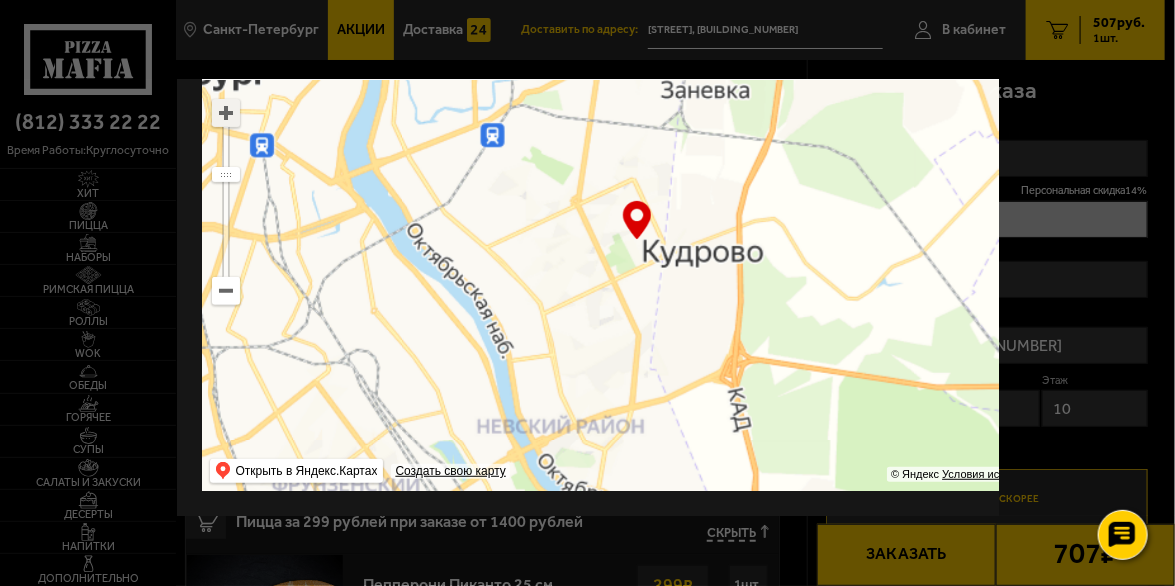 click at bounding box center (225, 113) 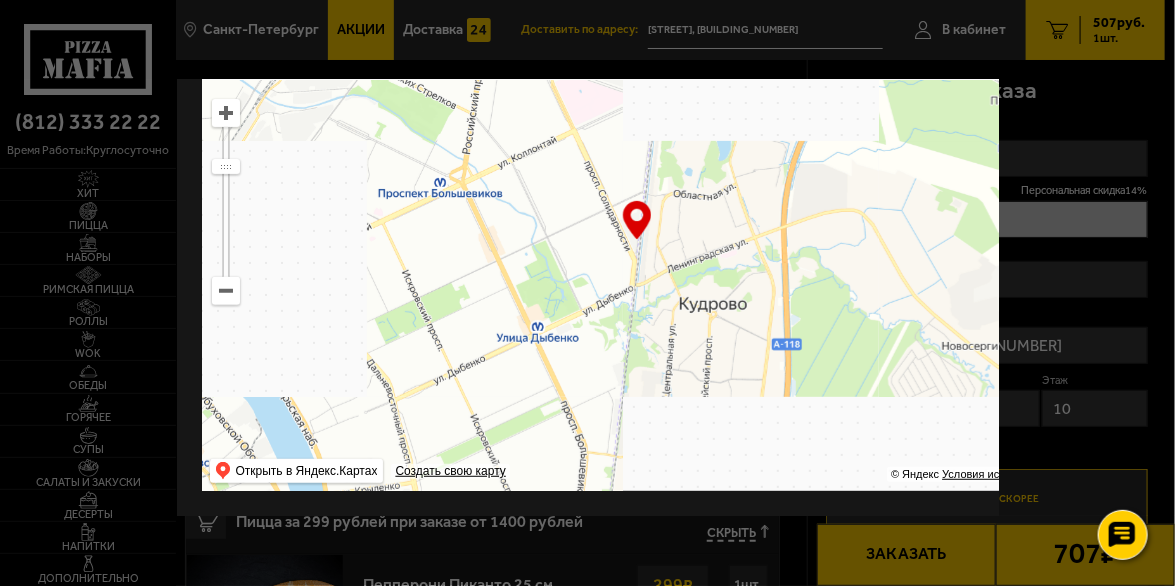type on "[REGION], [DISTRICT] District, [SETTLEMENT] City Settlement, [CITY], [STREET], [BUILDING_NUMBER]" 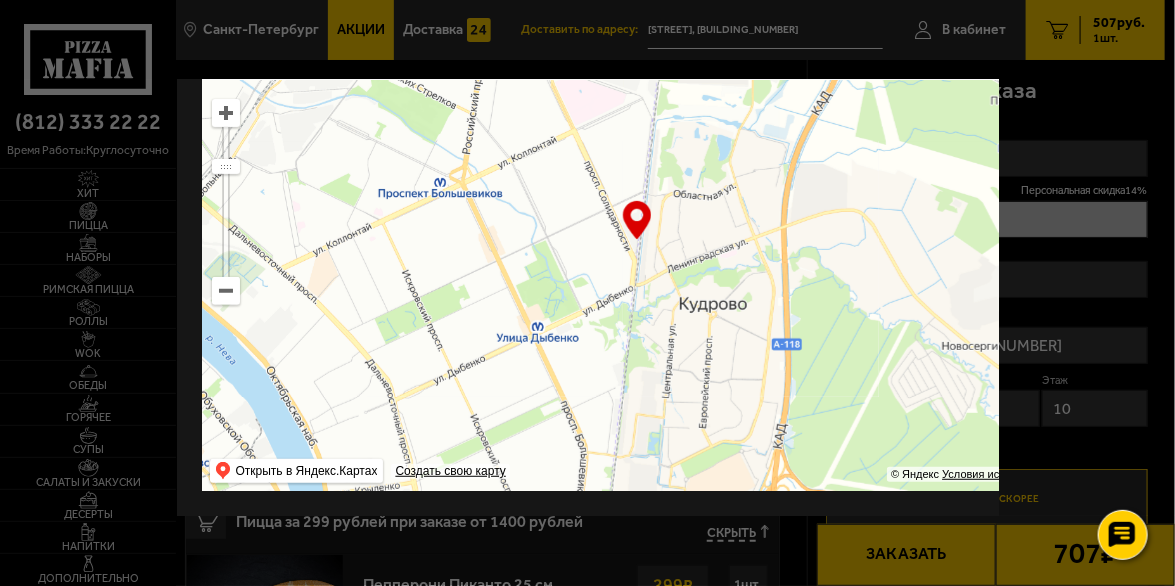 type on "[REGION], [DISTRICT] District, [SETTLEMENT] City Settlement, [CITY], [STREET], [BUILDING_NUMBER]" 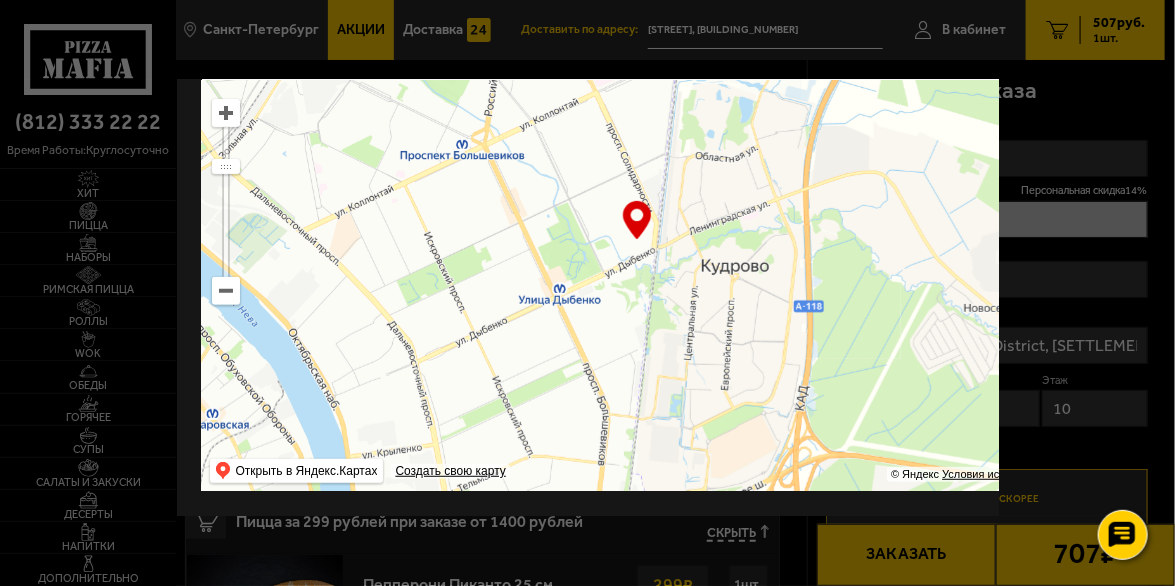 type on "[STREET], [BUILDING_NUMBER]" 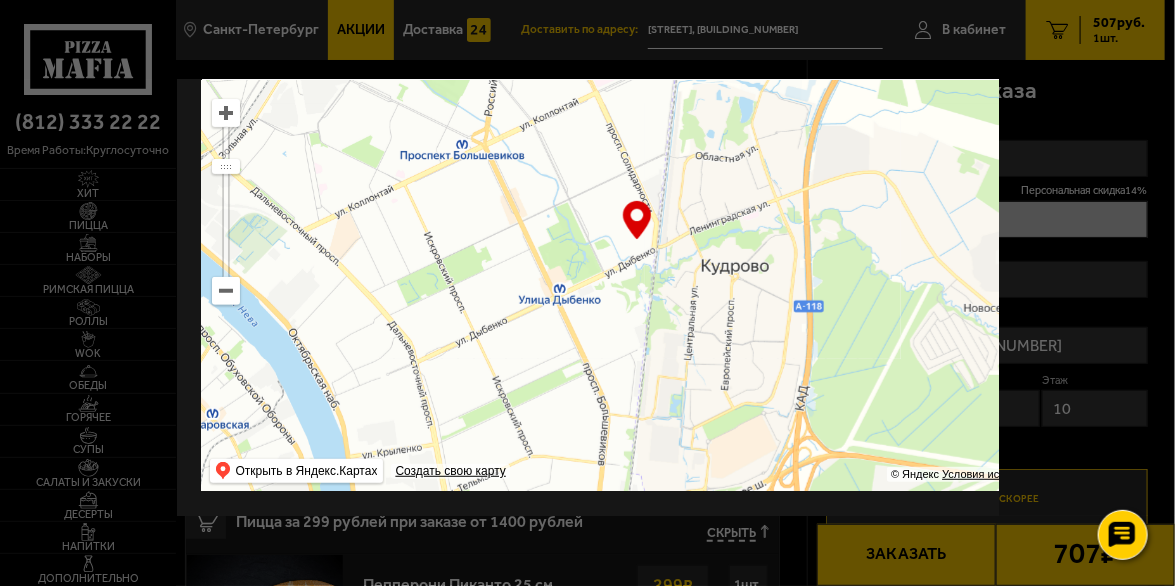 drag, startPoint x: 891, startPoint y: 255, endPoint x: 873, endPoint y: 231, distance: 30 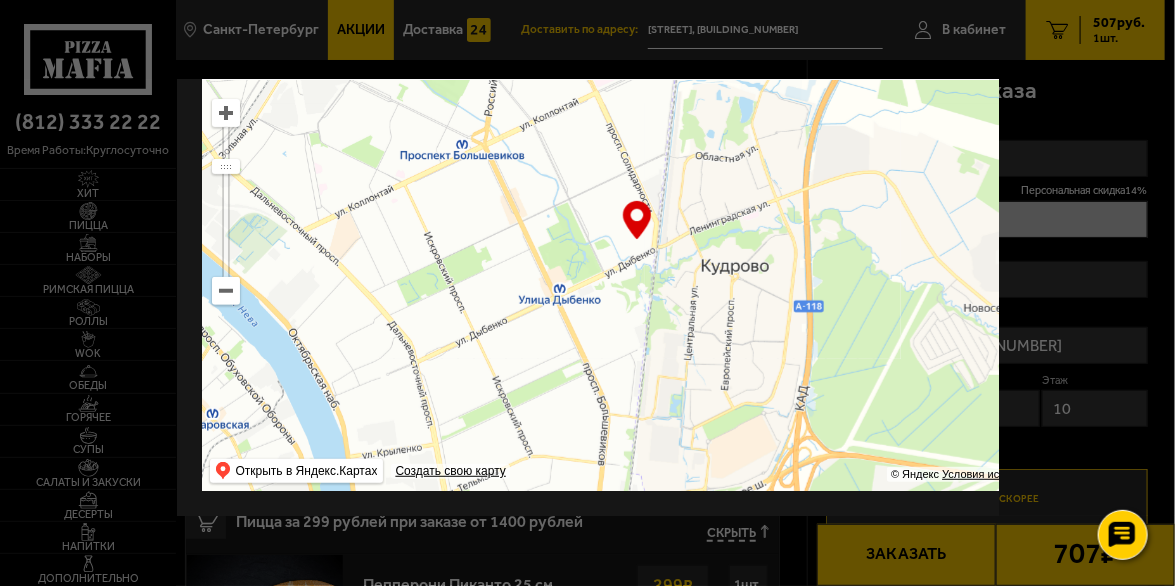 type on "[STREET], [BUILDING_NUMBER]" 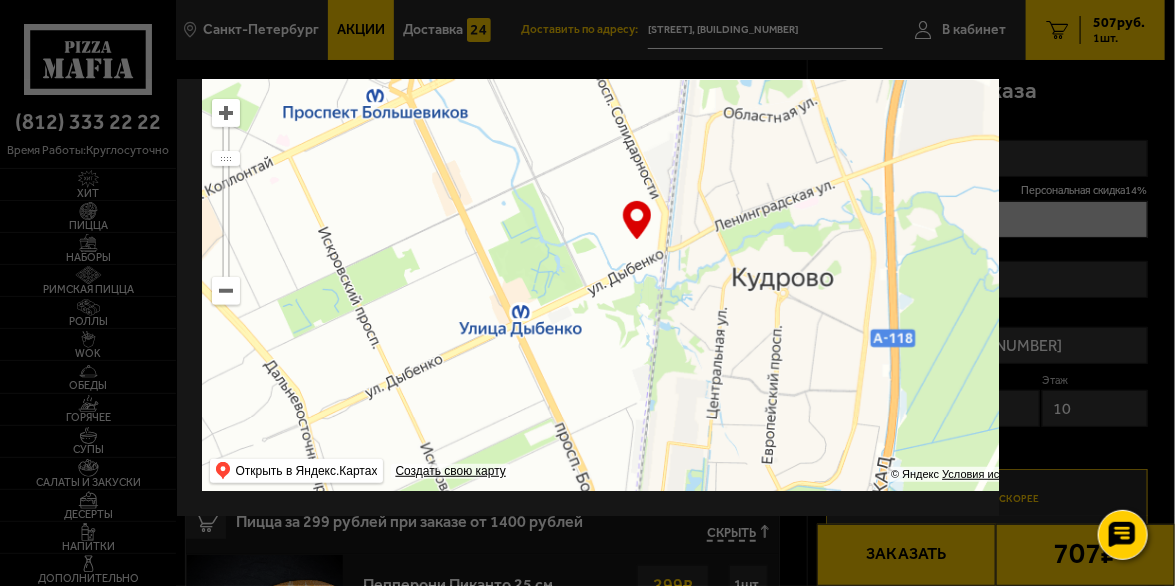 click at bounding box center (225, 113) 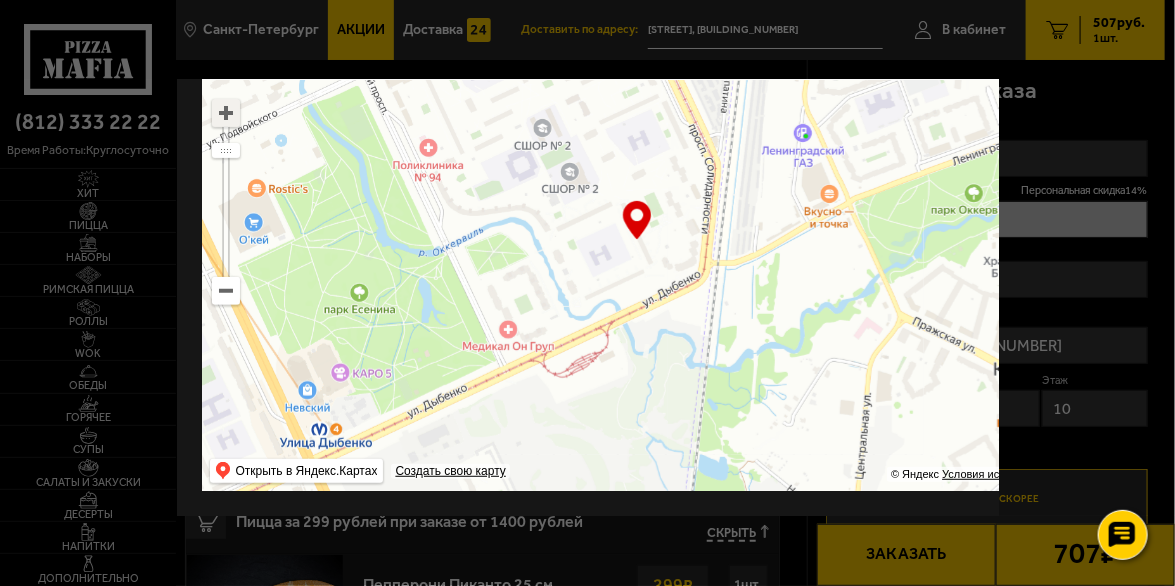 click at bounding box center (225, 113) 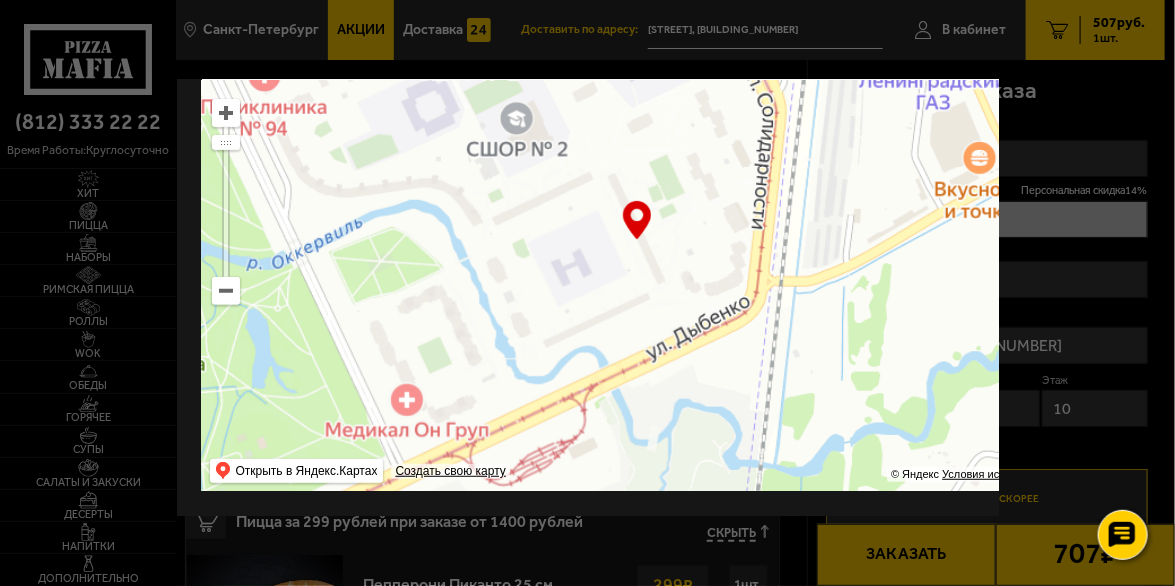 click at bounding box center [225, 113] 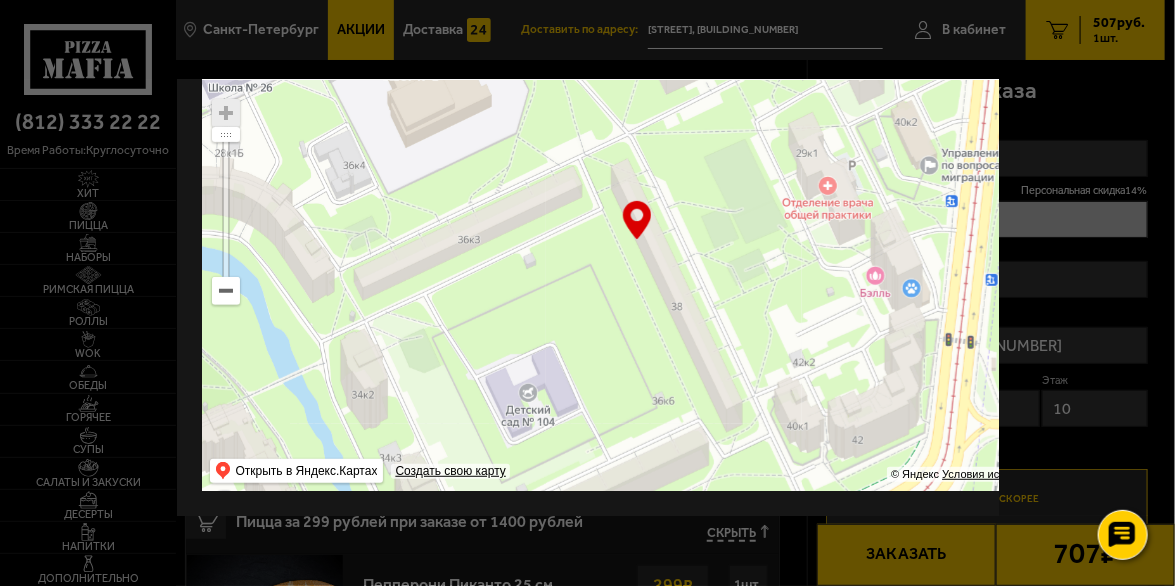 drag, startPoint x: 705, startPoint y: 382, endPoint x: 747, endPoint y: 476, distance: 102.9563 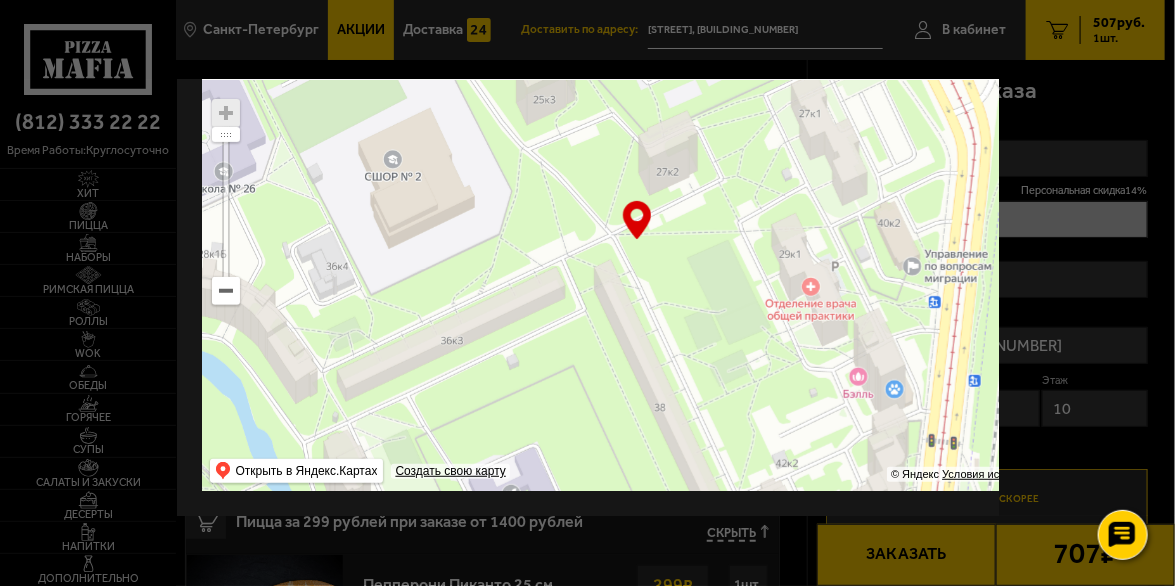 drag, startPoint x: 790, startPoint y: 196, endPoint x: 804, endPoint y: 344, distance: 148.66069 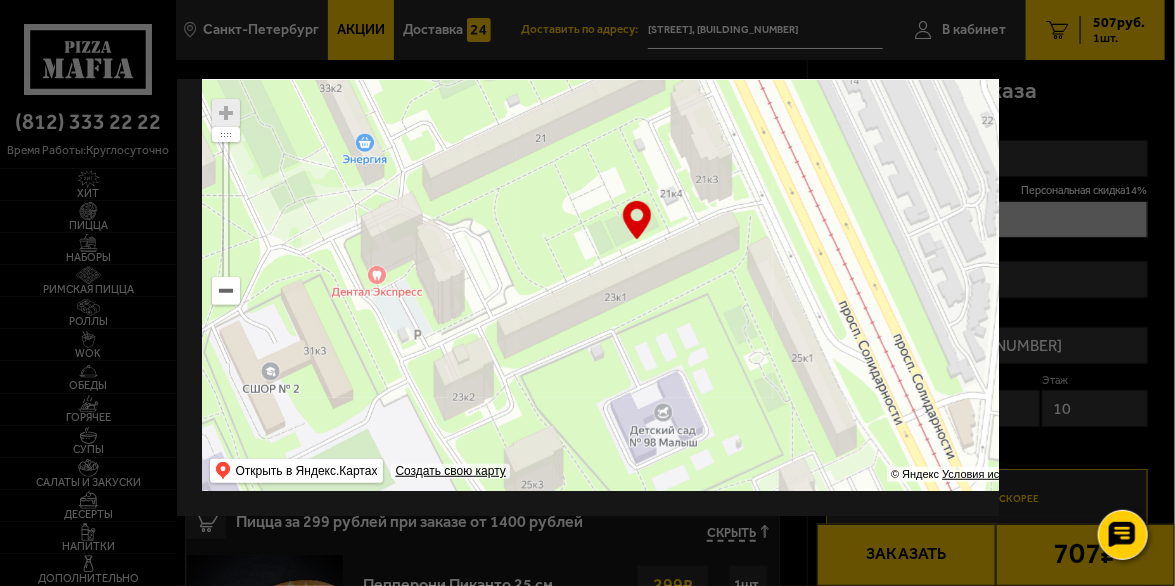 drag, startPoint x: 763, startPoint y: 218, endPoint x: 825, endPoint y: 362, distance: 156.7801 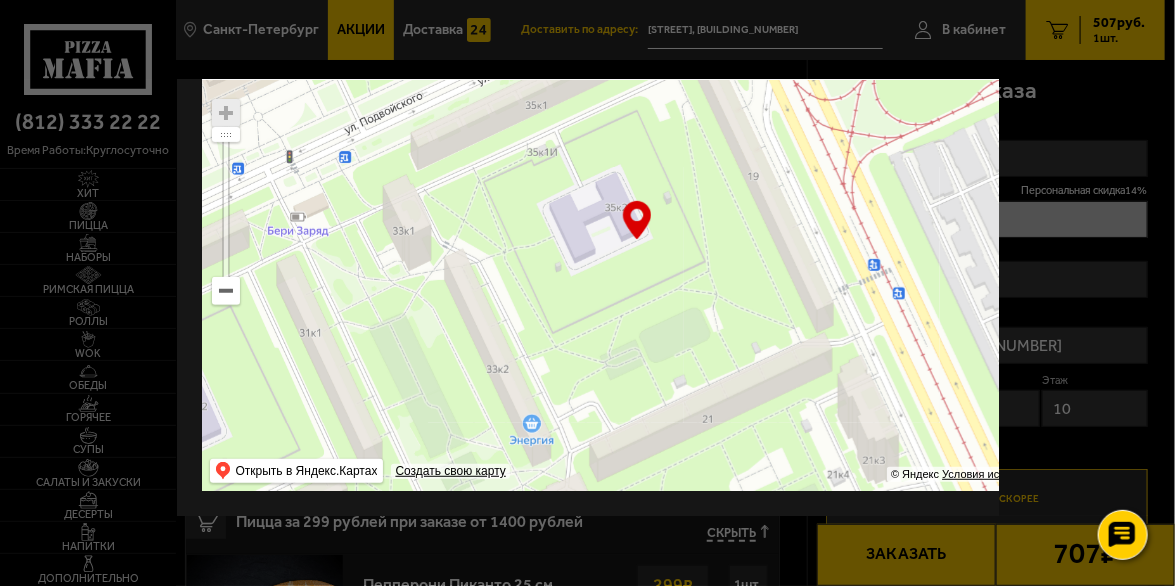 drag, startPoint x: 738, startPoint y: 266, endPoint x: 793, endPoint y: 353, distance: 102.92716 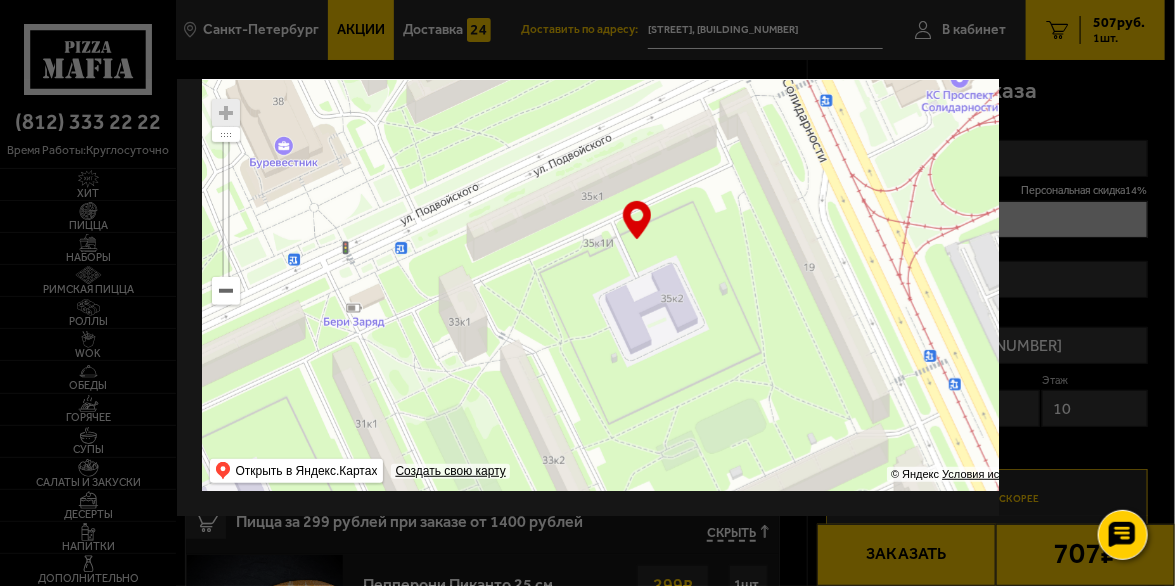 type on "[STREET], [BUILDING_NUMBER]" 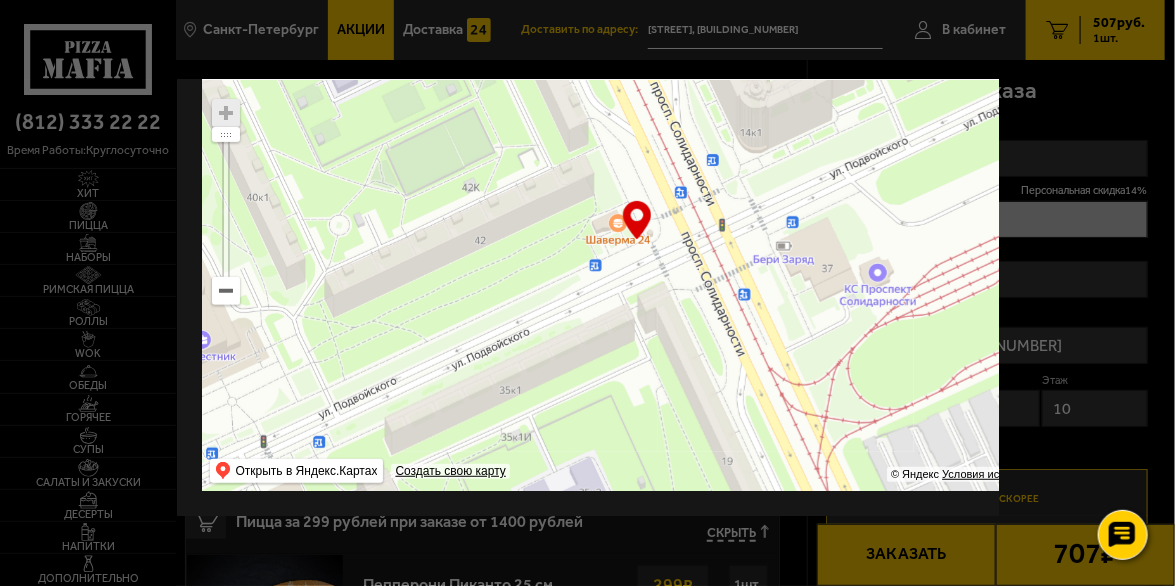 drag, startPoint x: 808, startPoint y: 368, endPoint x: 540, endPoint y: 419, distance: 272.80945 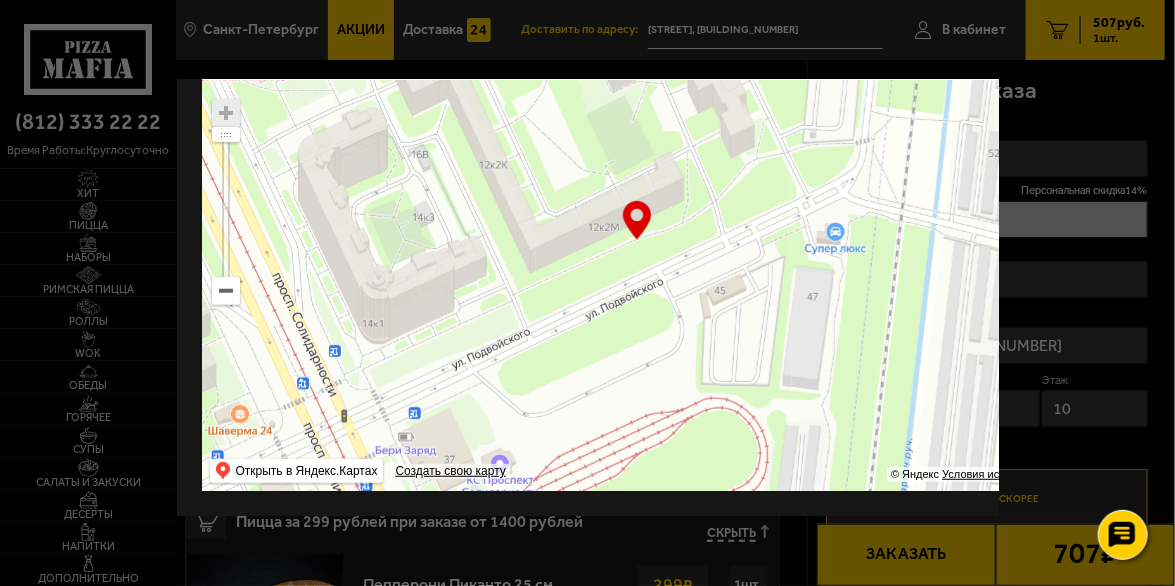drag, startPoint x: 739, startPoint y: 267, endPoint x: 633, endPoint y: 364, distance: 143.68369 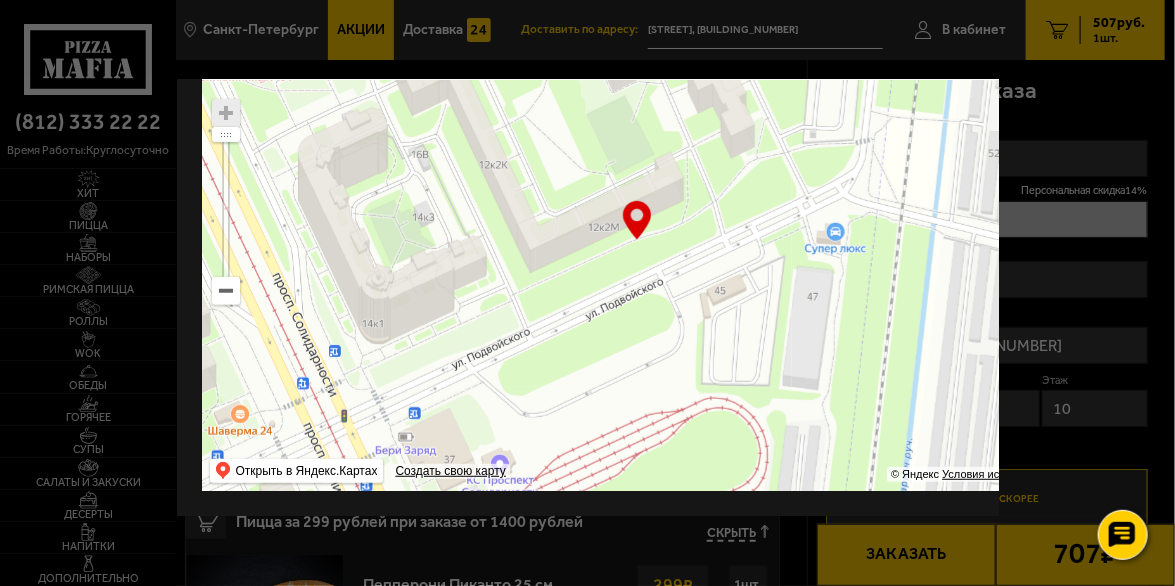 drag, startPoint x: 718, startPoint y: 288, endPoint x: 590, endPoint y: 384, distance: 160 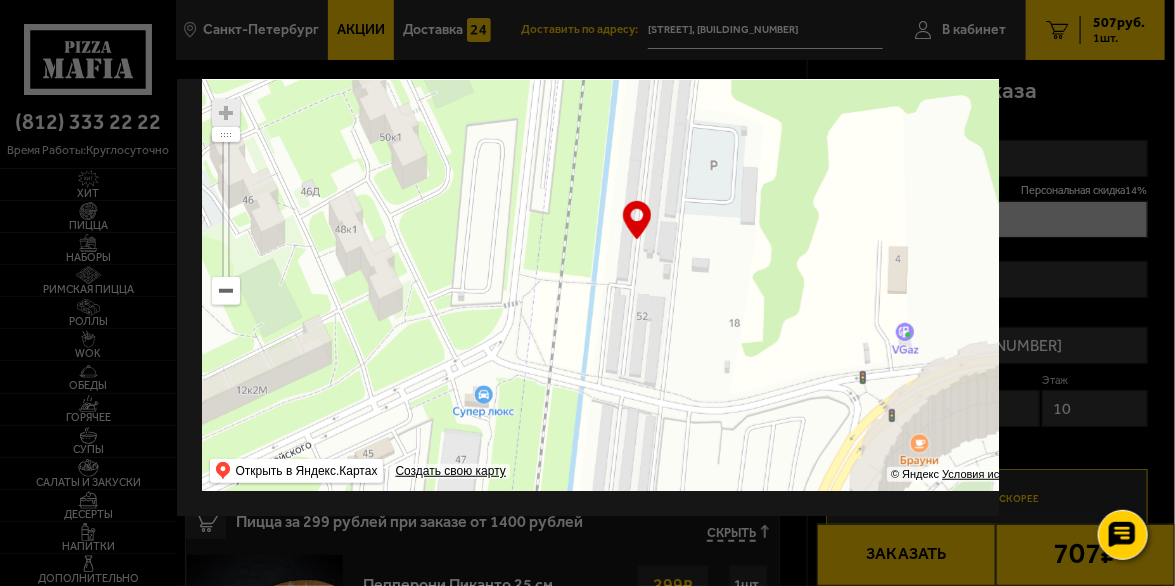 type on "[STREET], [BUILDING_NUMBER]" 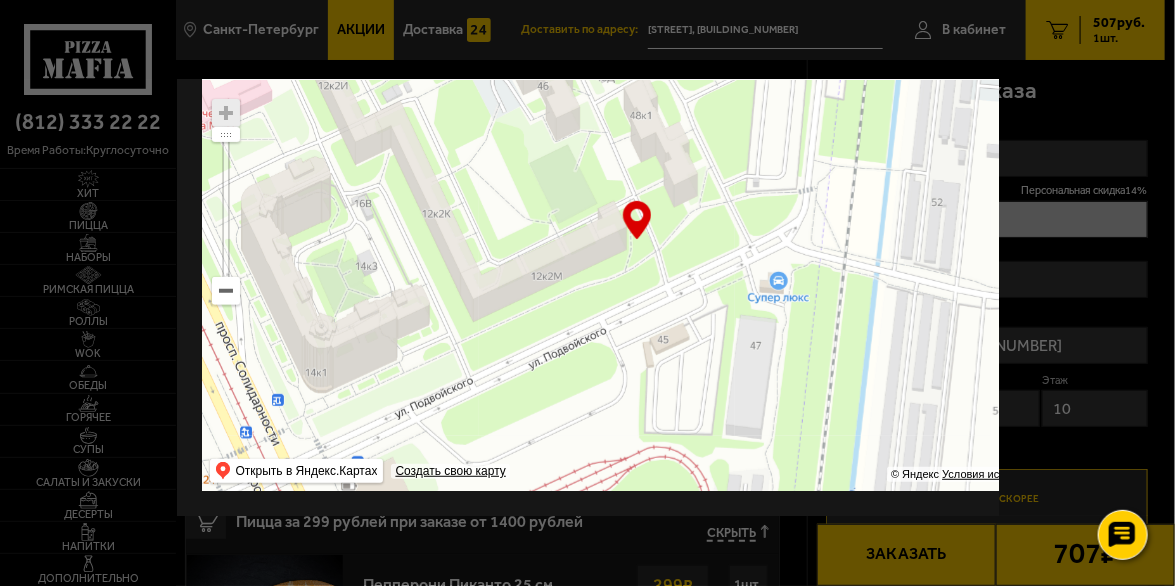 type on "[STREET], [BUILDING_NUMBER]" 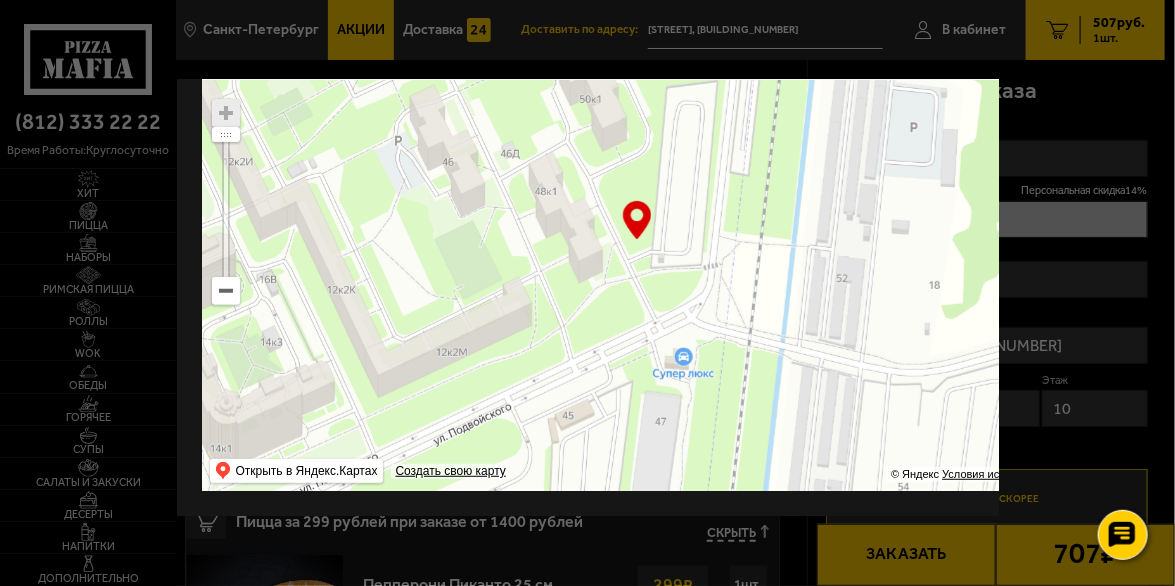 drag, startPoint x: 427, startPoint y: 381, endPoint x: 597, endPoint y: 346, distance: 173.56555 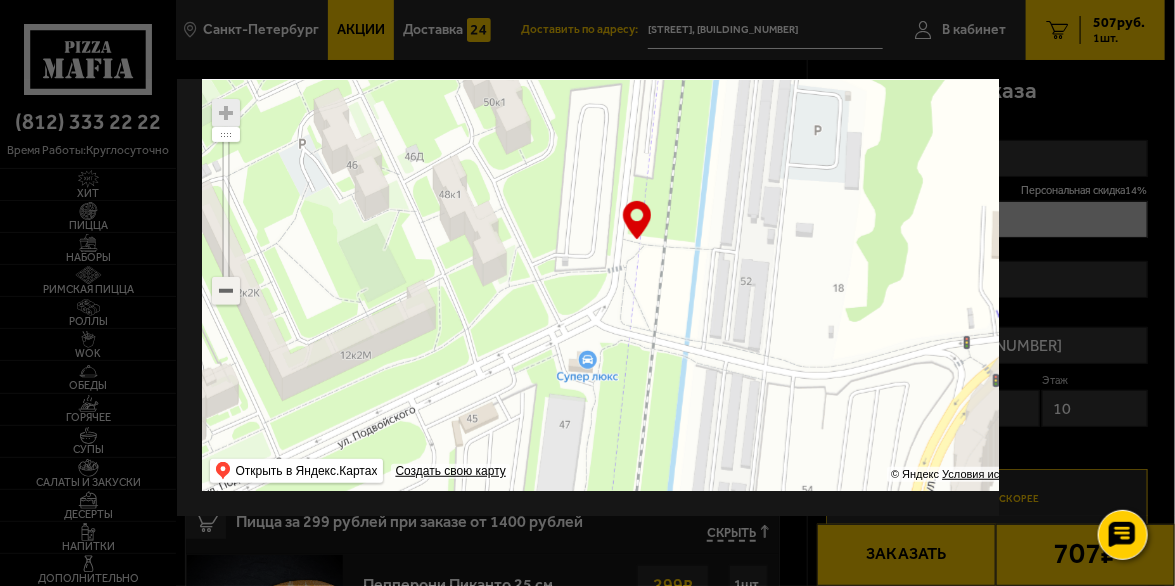 click at bounding box center (225, 291) 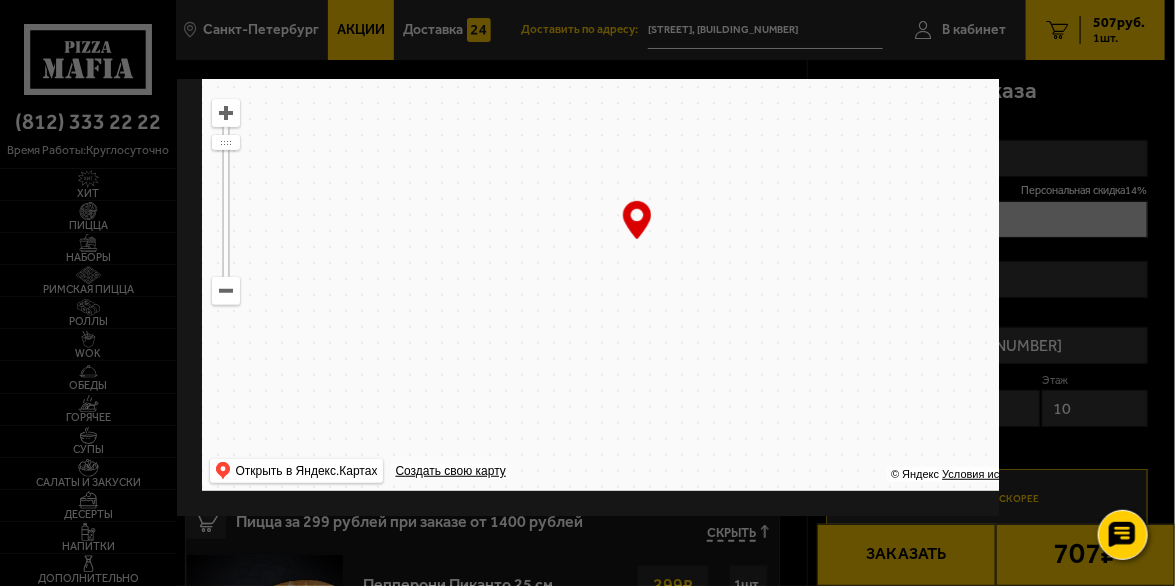 drag, startPoint x: 475, startPoint y: 167, endPoint x: 569, endPoint y: 146, distance: 96.317184 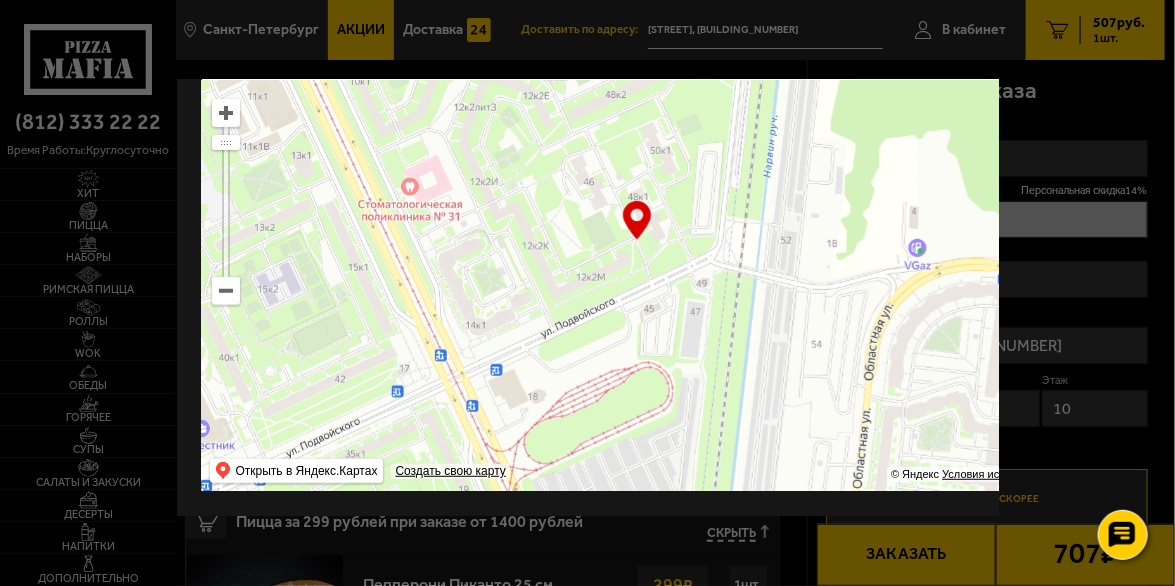 click at bounding box center [636, 241] 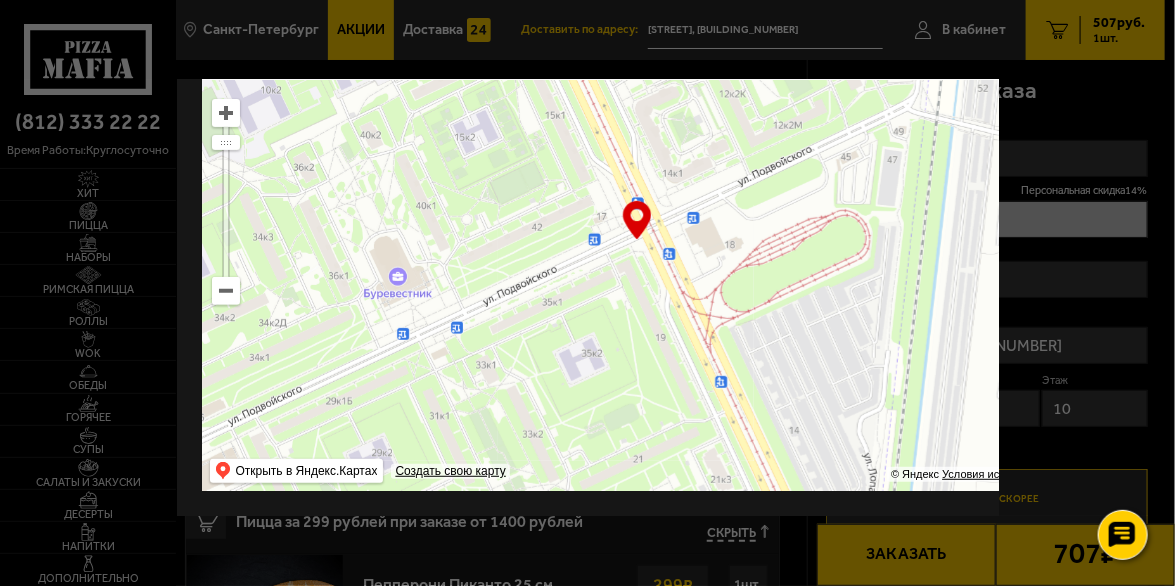 drag, startPoint x: 566, startPoint y: 373, endPoint x: 744, endPoint y: 232, distance: 227.07928 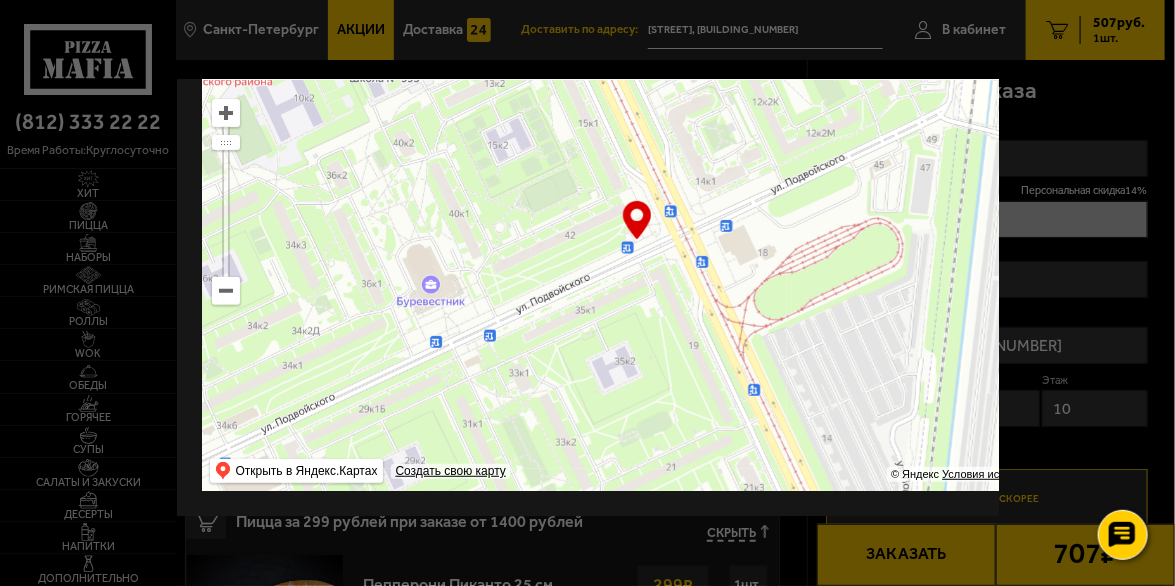 drag, startPoint x: 624, startPoint y: 355, endPoint x: 669, endPoint y: 401, distance: 64.3506 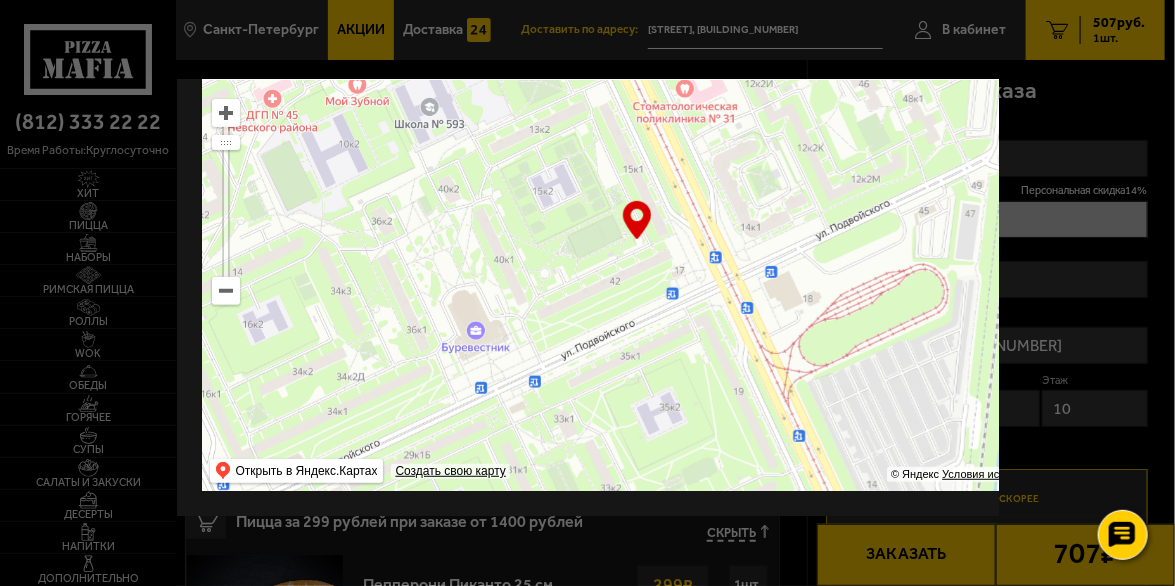 click at bounding box center [225, 113] 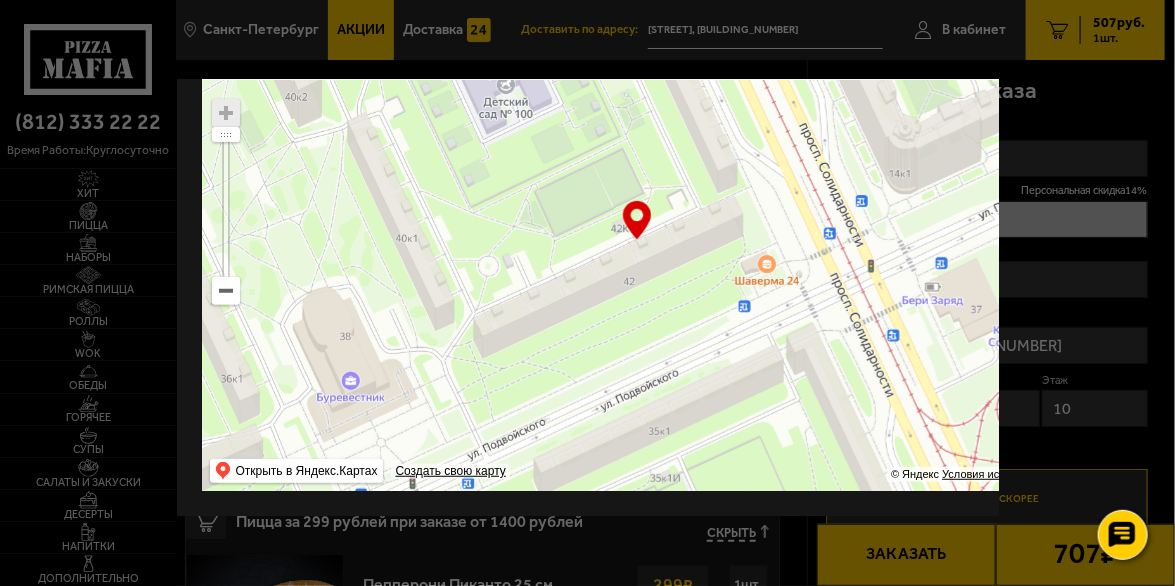 drag, startPoint x: 517, startPoint y: 307, endPoint x: 554, endPoint y: 267, distance: 54.48853 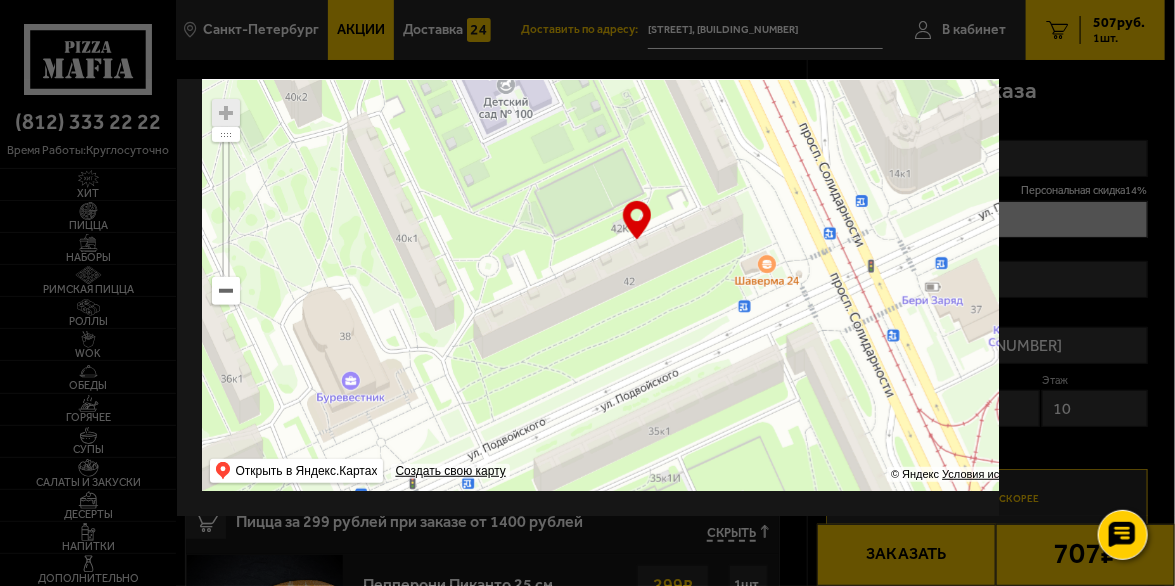 type on "[STREET], [BUILDING_NUMBER]" 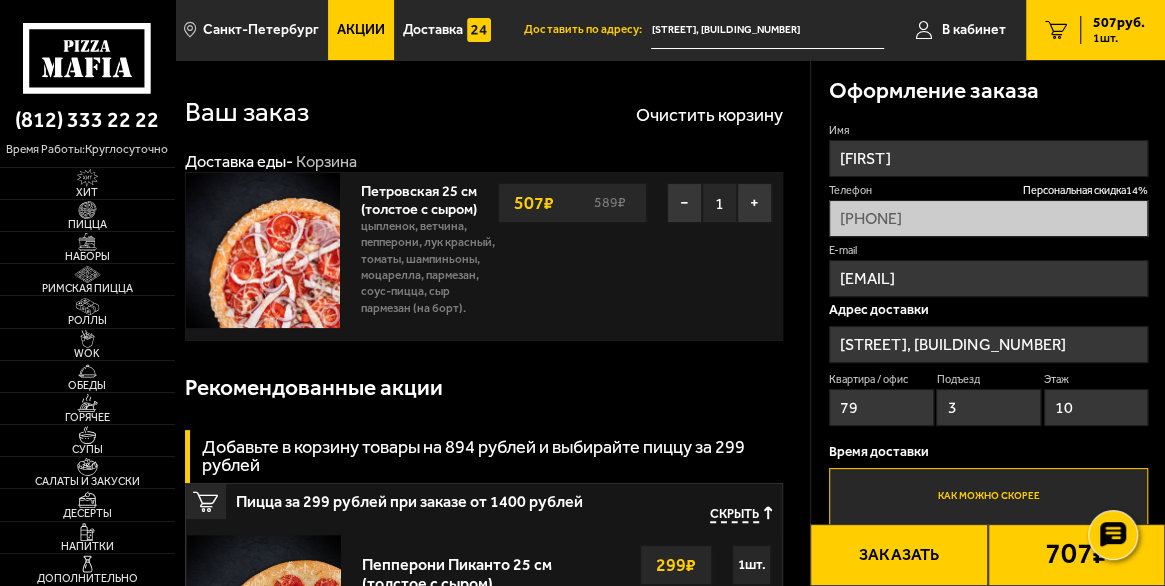 click on "[STREET], [BUILDING_NUMBER]" at bounding box center [988, 344] 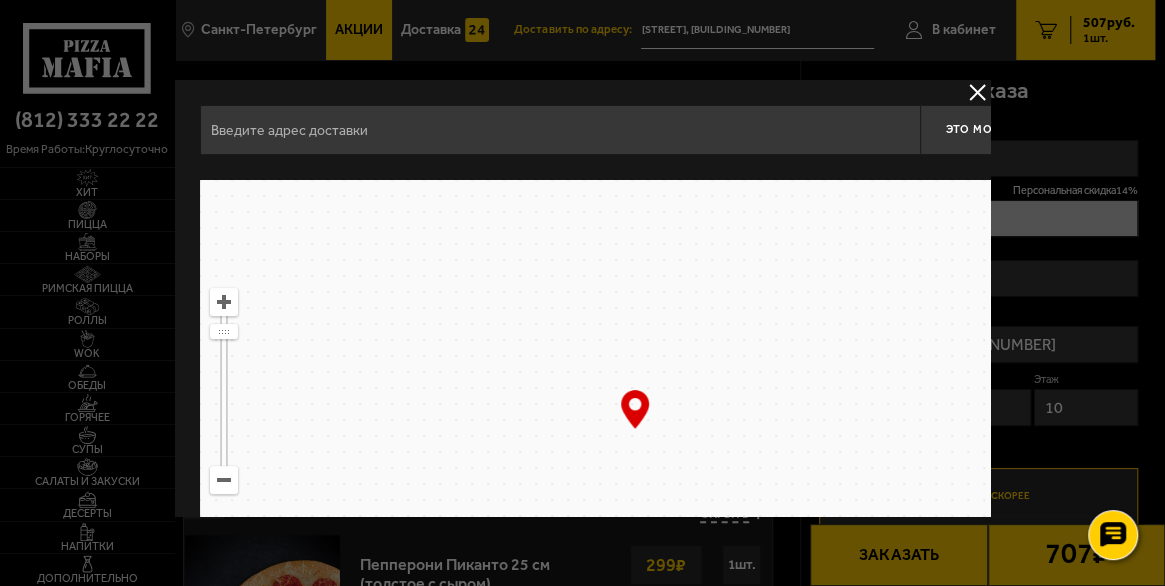 type on "[STREET], [BUILDING_NUMBER]" 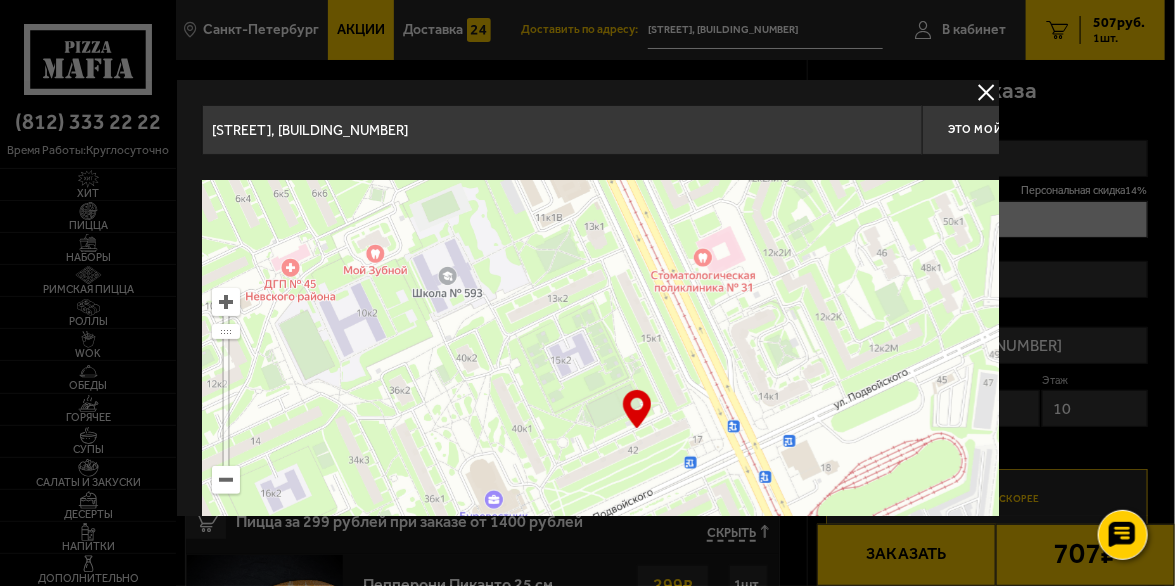 drag, startPoint x: 637, startPoint y: 412, endPoint x: 638, endPoint y: 429, distance: 17.029387 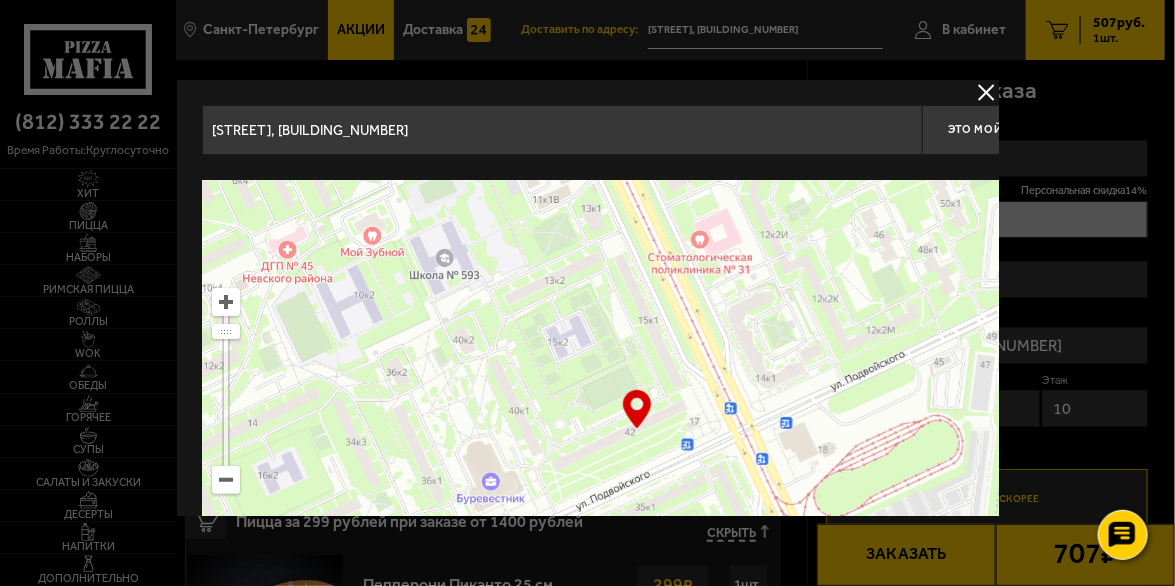 drag, startPoint x: 666, startPoint y: 323, endPoint x: 650, endPoint y: 346, distance: 28.01785 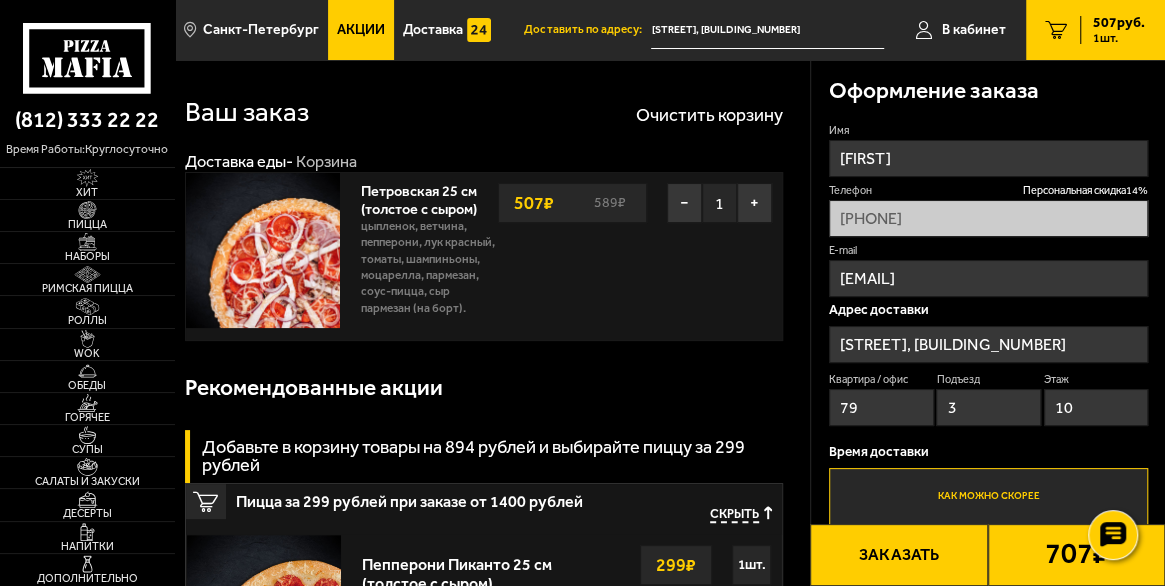 click on "79" at bounding box center (881, 407) 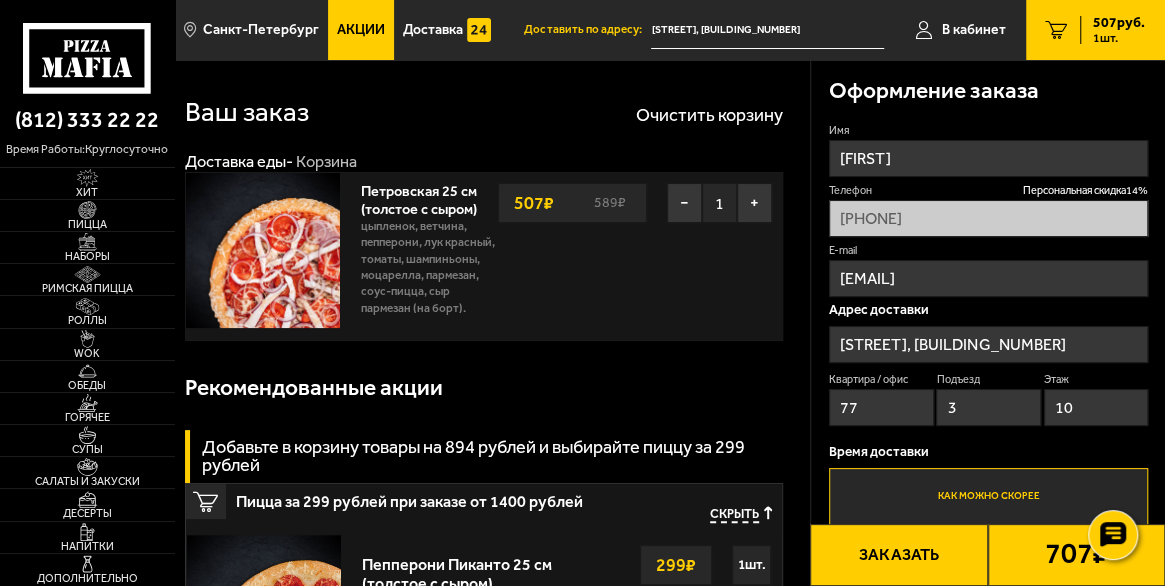 type on "77" 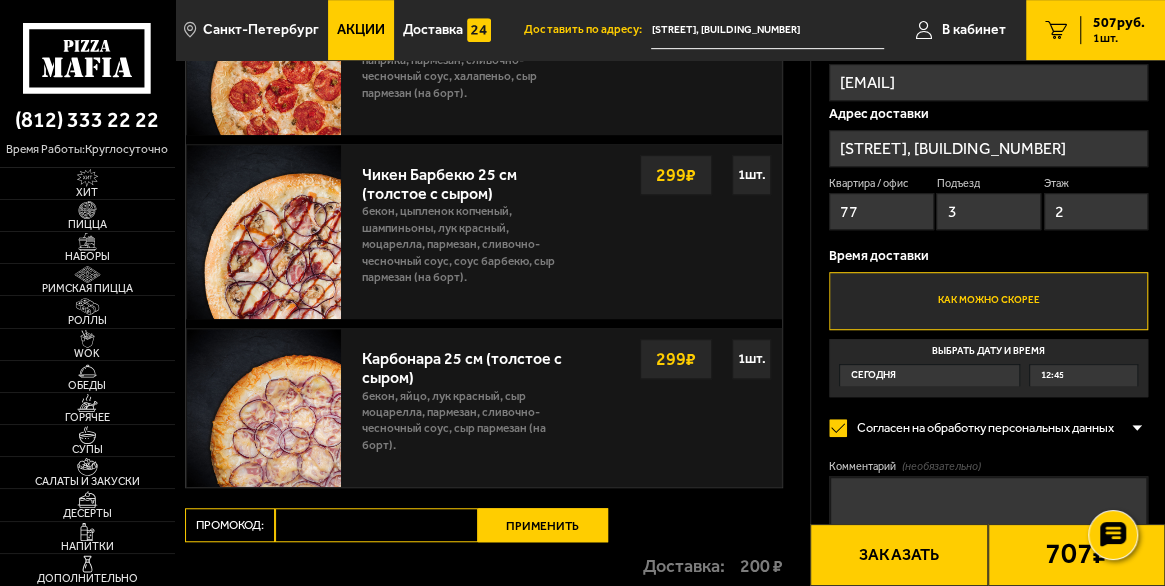scroll, scrollTop: 638, scrollLeft: 0, axis: vertical 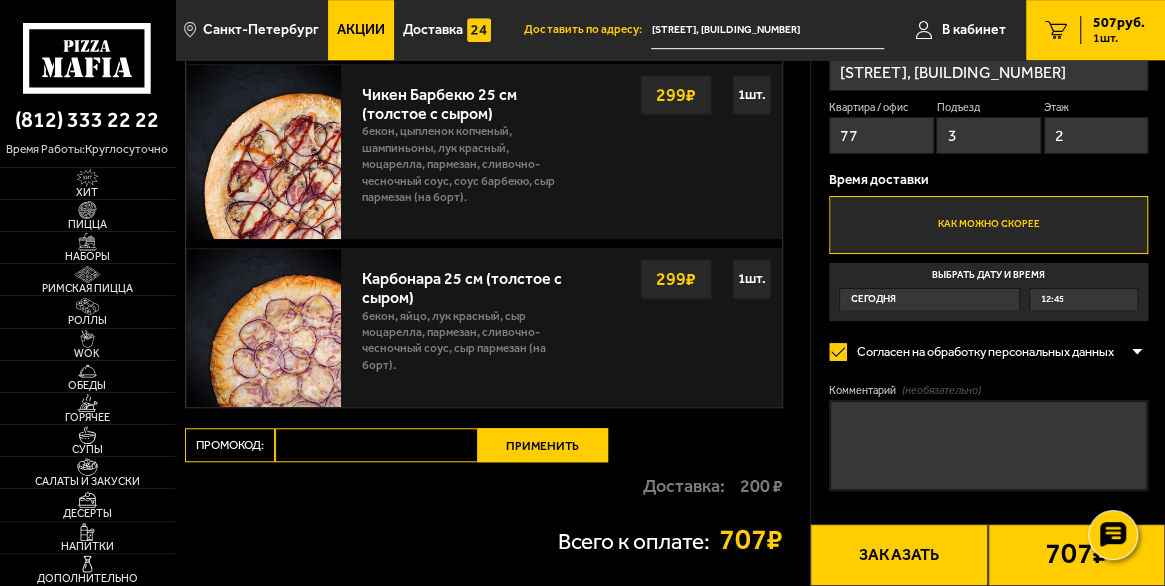 type on "2" 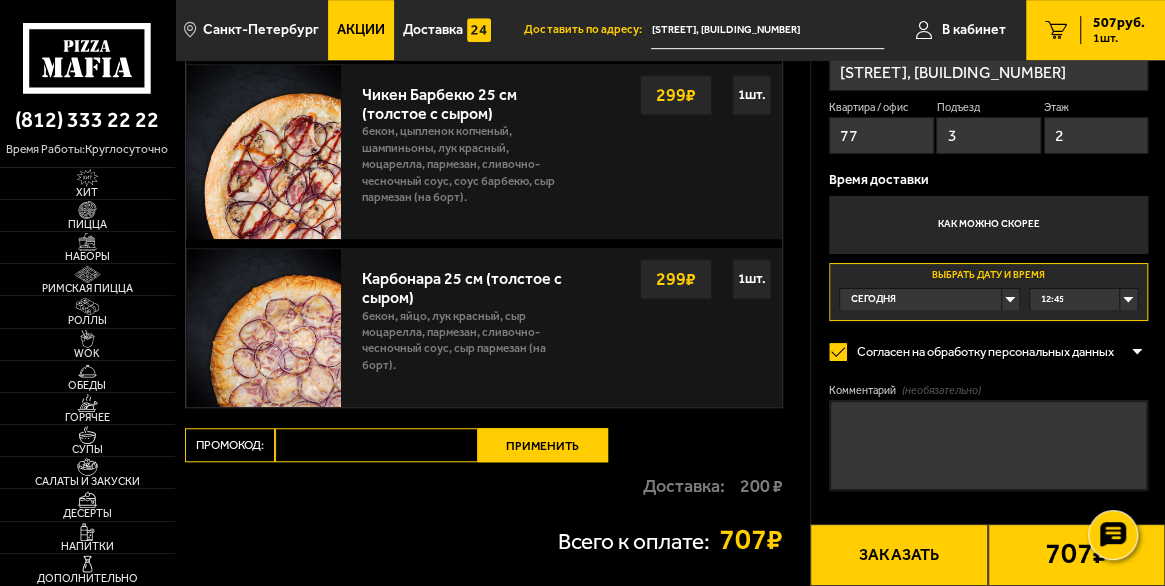 click on "12:45" at bounding box center (1083, 299) 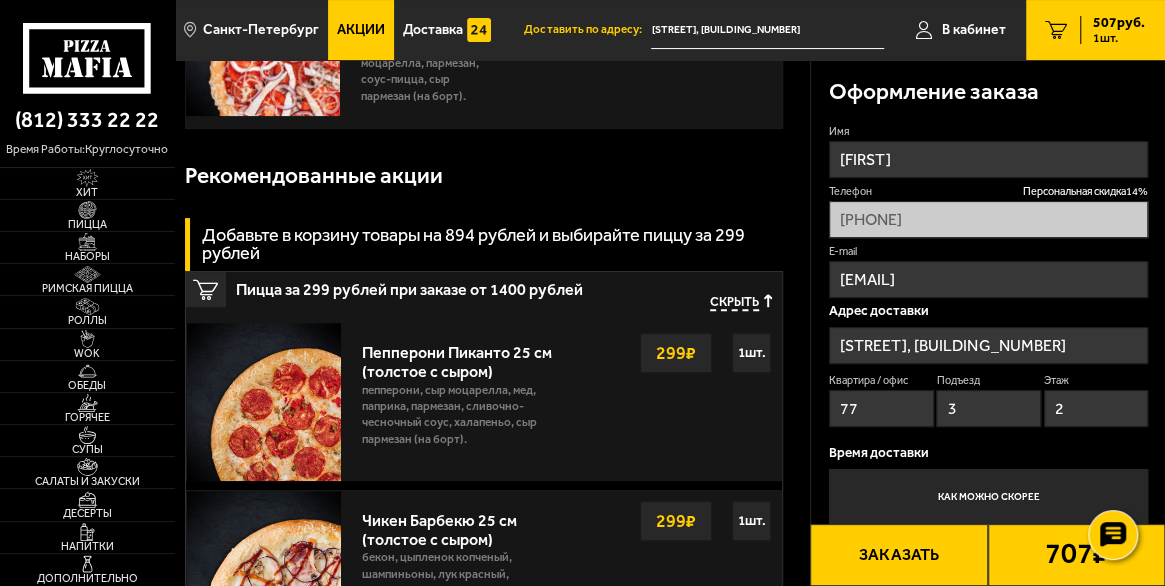 scroll, scrollTop: 532, scrollLeft: 0, axis: vertical 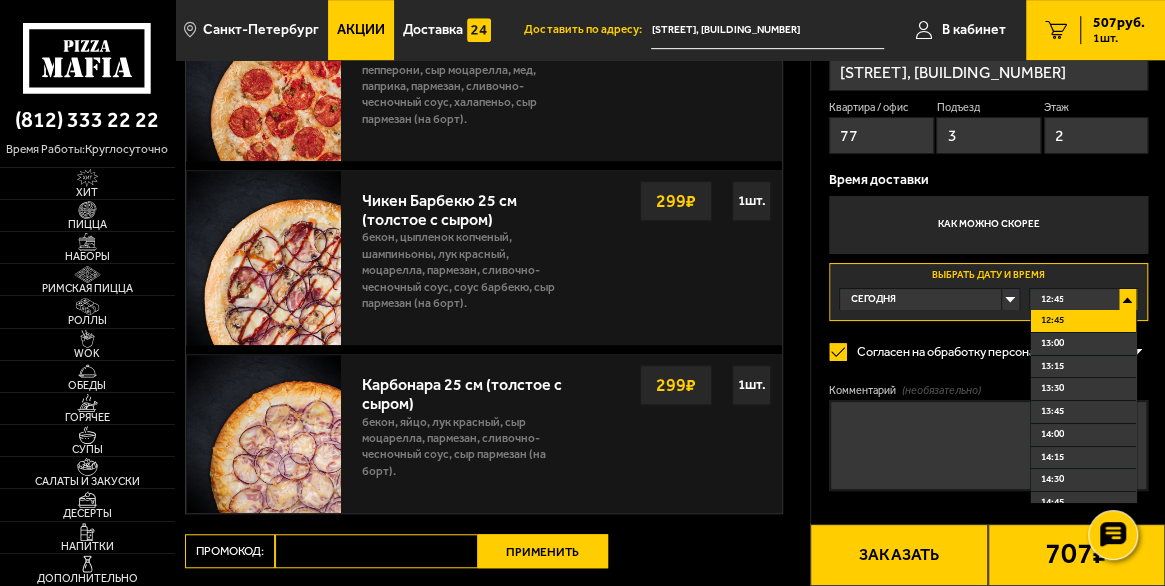 click on "12:45" at bounding box center (1083, 299) 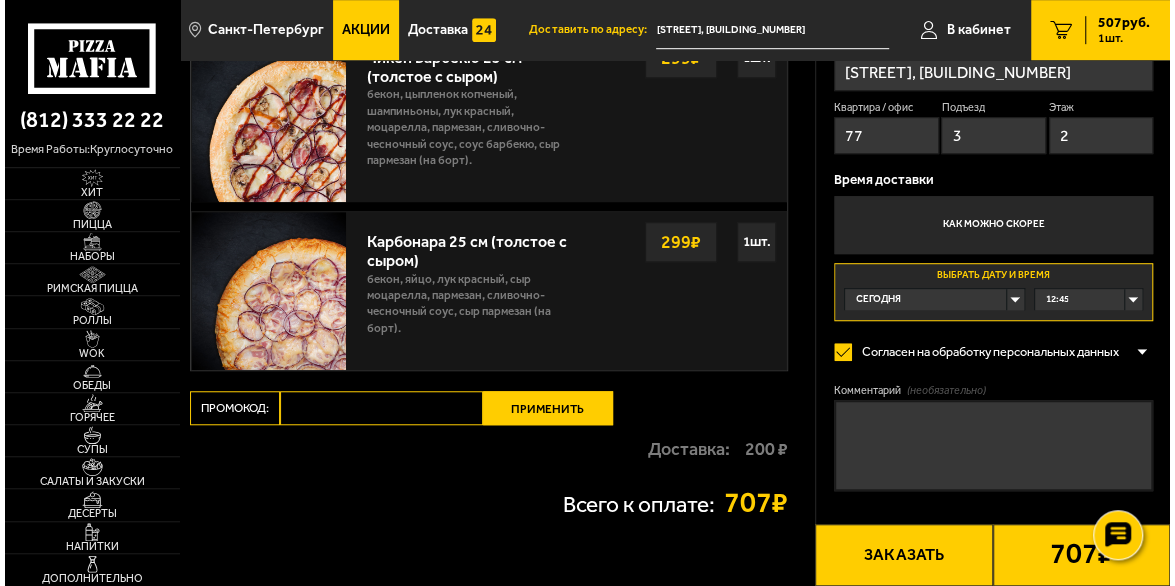 scroll, scrollTop: 767, scrollLeft: 0, axis: vertical 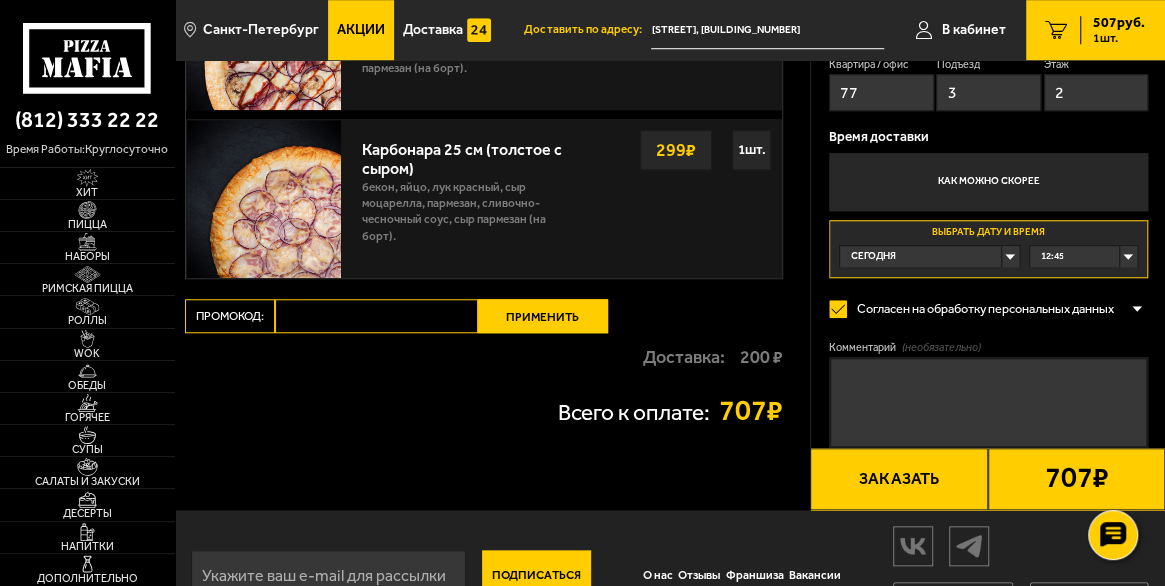 click on "Заказать" at bounding box center [898, 479] 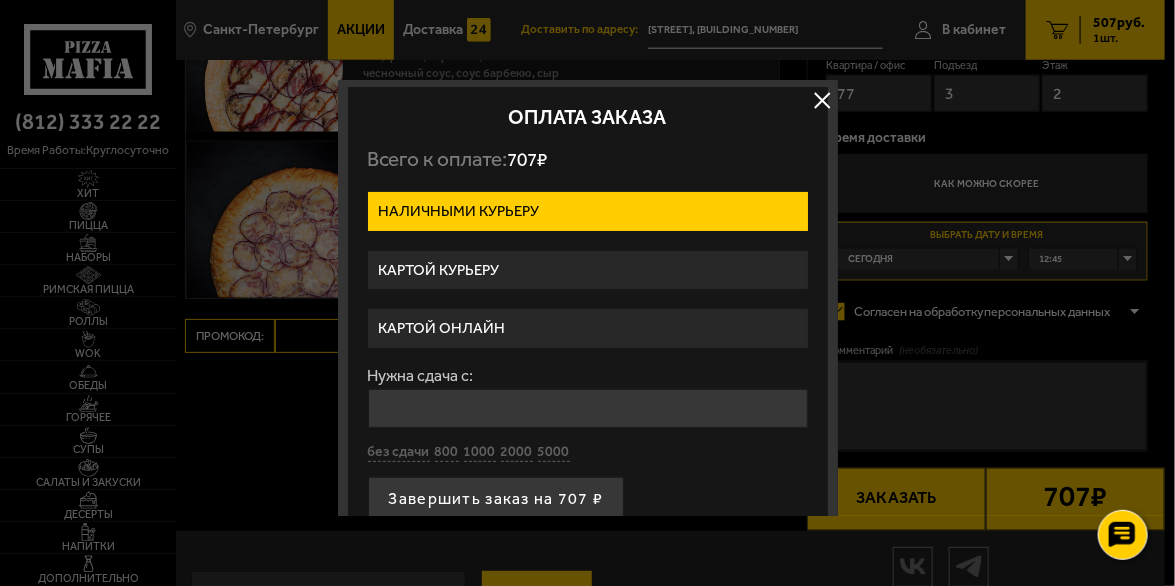 click on "Картой онлайн" at bounding box center (588, 328) 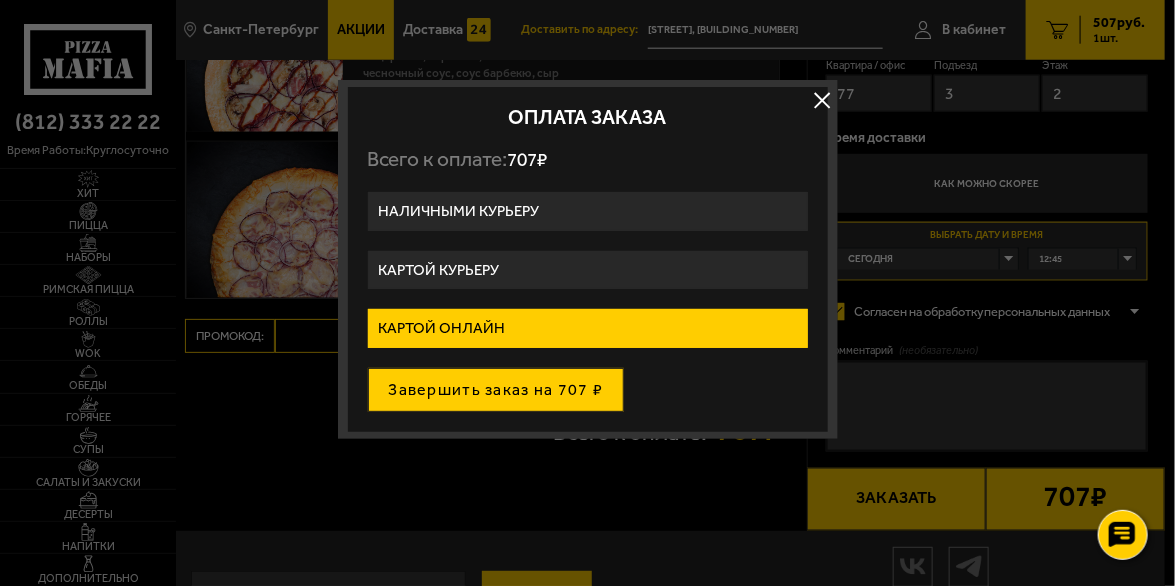 click on "Завершить заказ на 707 ₽" at bounding box center [496, 390] 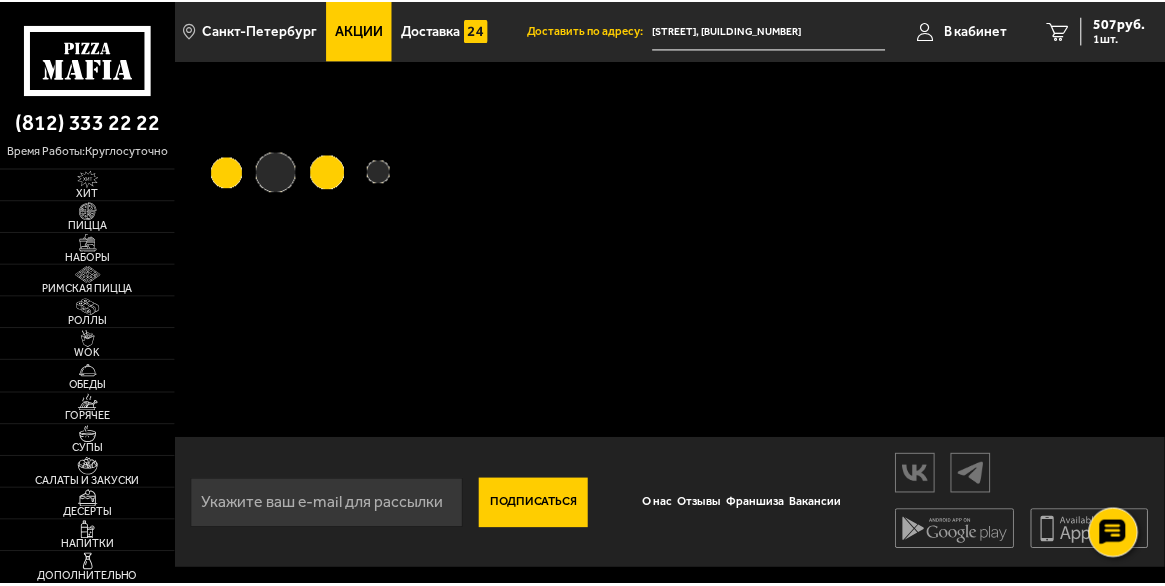 scroll, scrollTop: 0, scrollLeft: 0, axis: both 